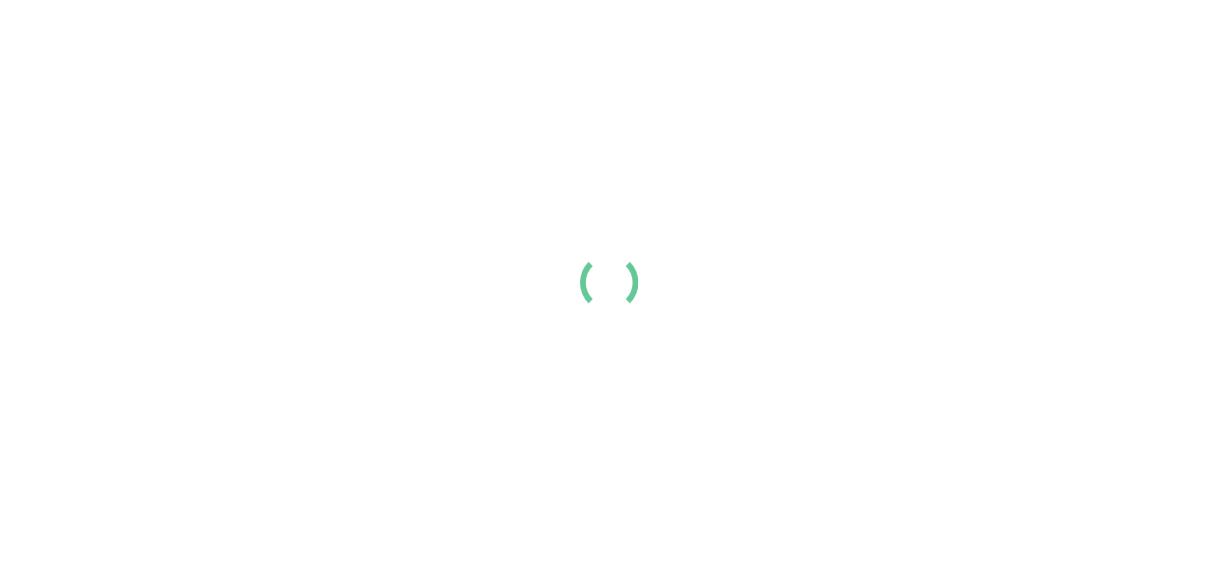 scroll, scrollTop: 0, scrollLeft: 0, axis: both 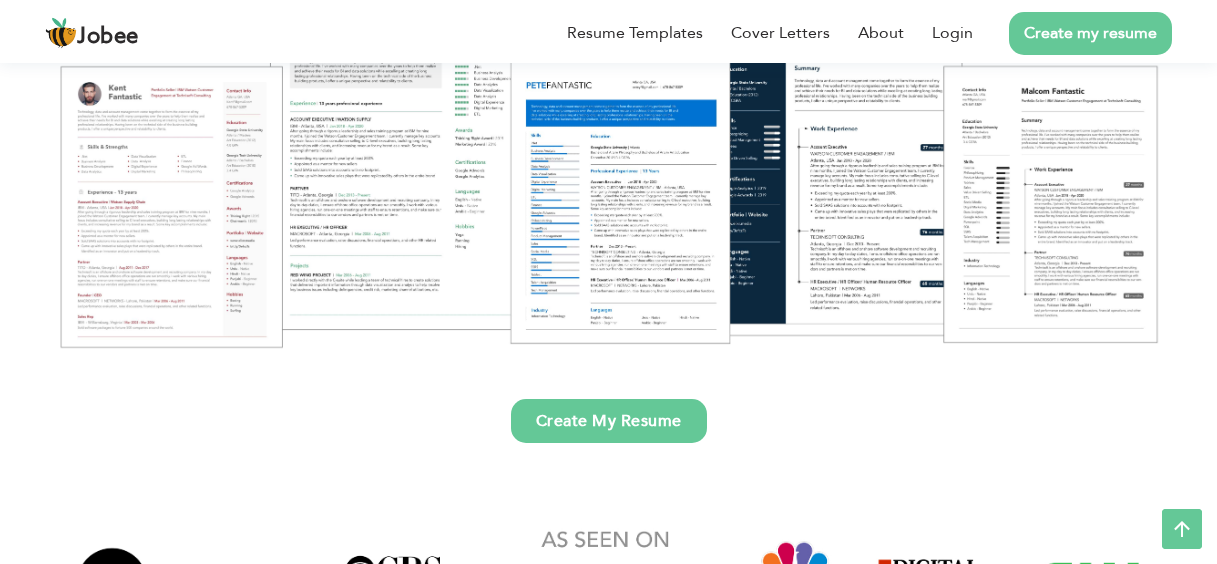 click on "Create my resume" at bounding box center [1090, 33] 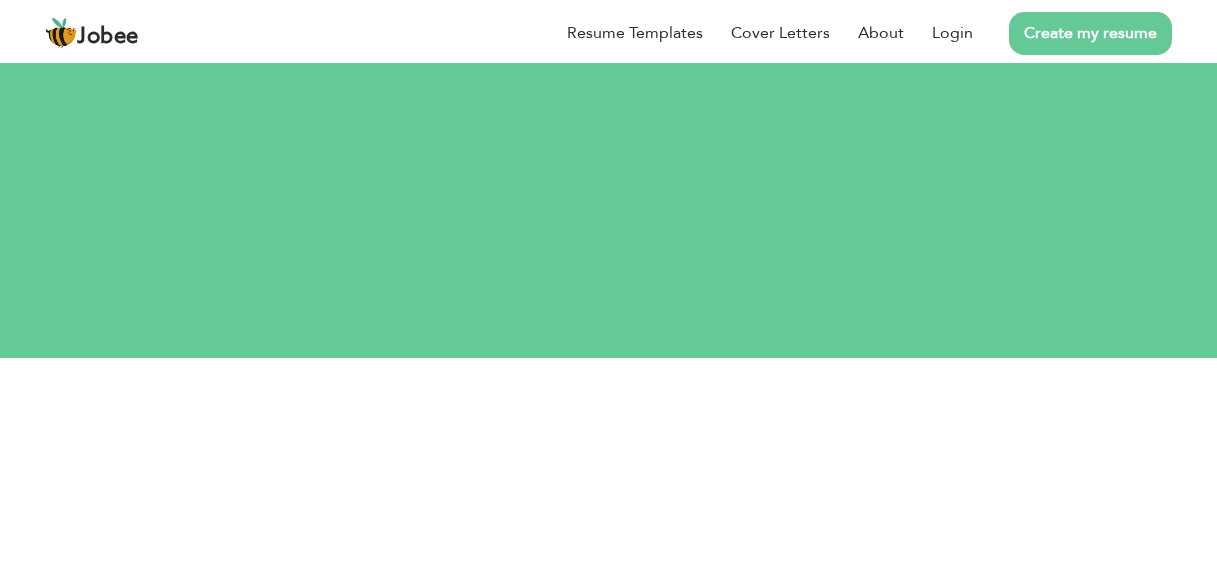 scroll, scrollTop: 0, scrollLeft: 0, axis: both 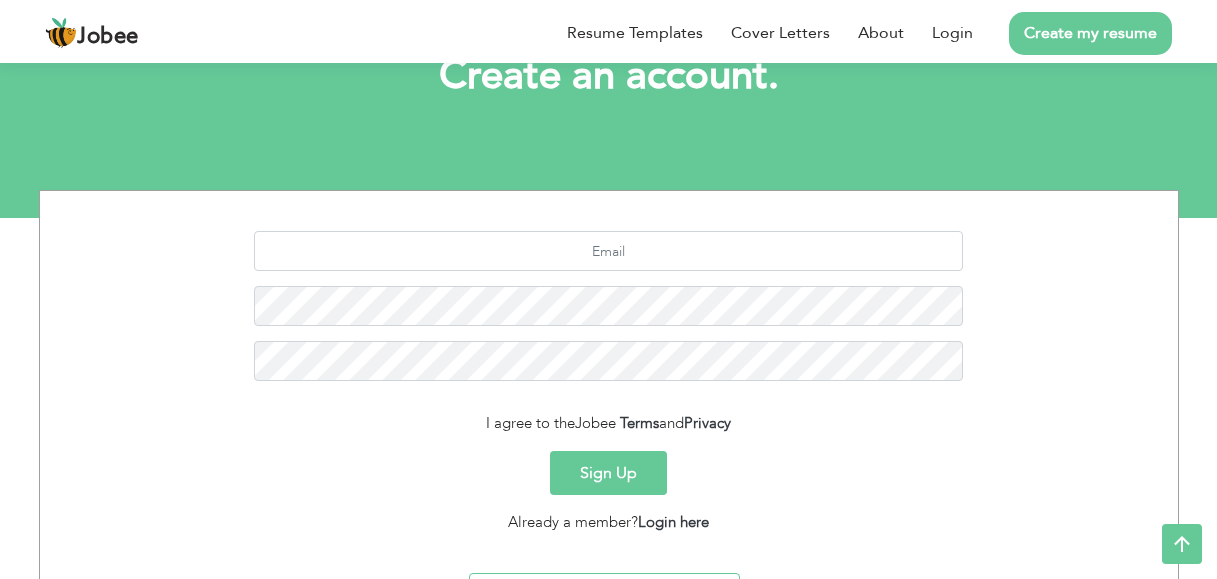 click on "Sign Up" at bounding box center [608, 473] 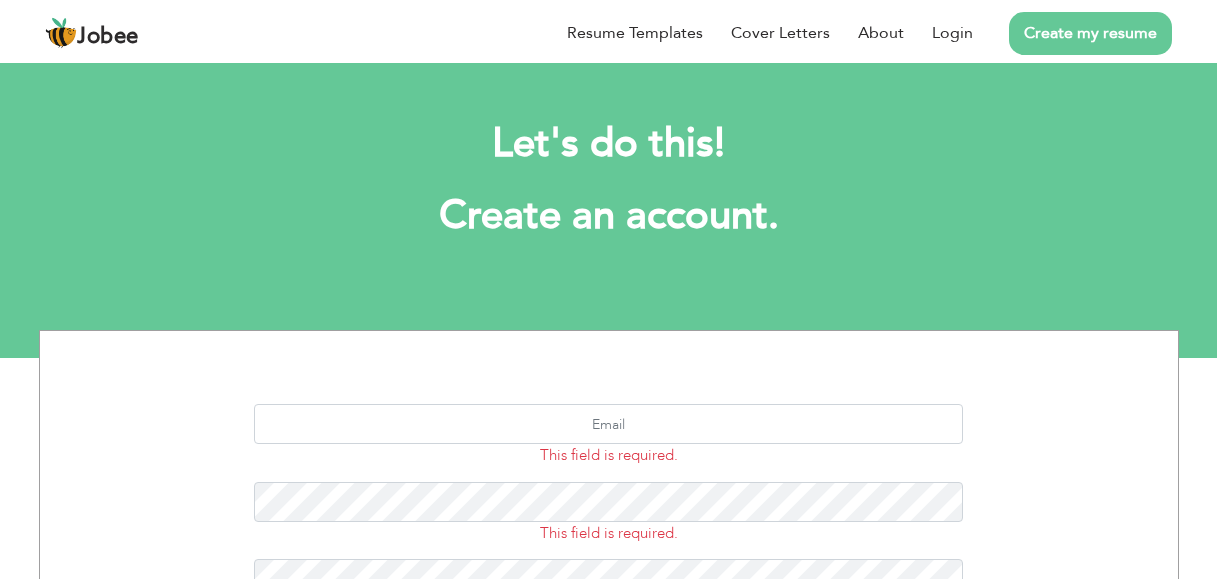 scroll, scrollTop: 0, scrollLeft: 0, axis: both 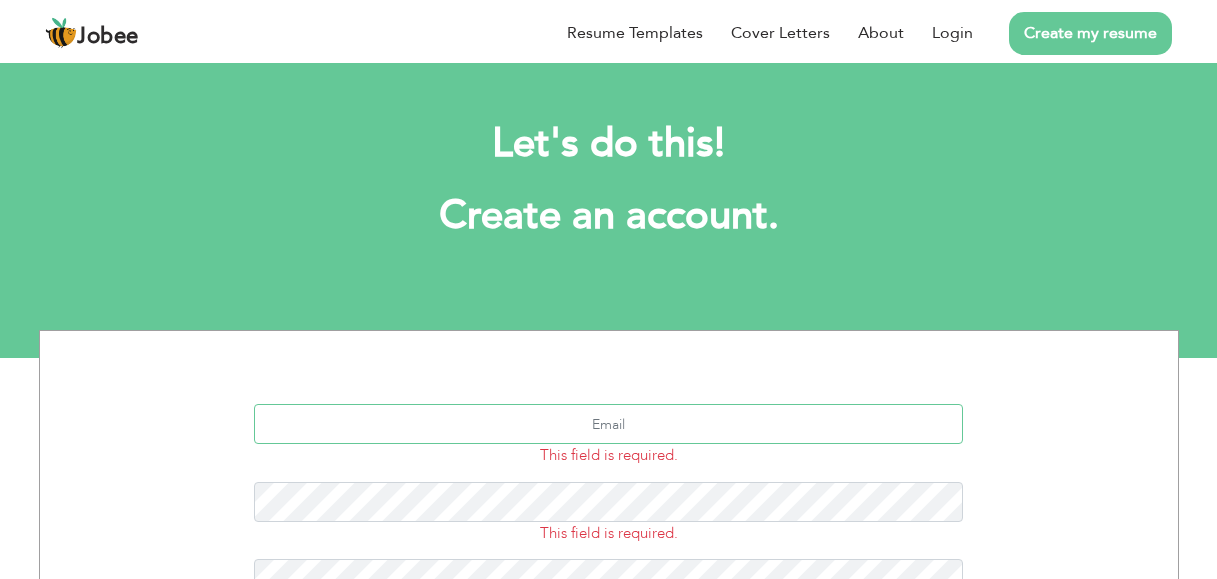 click at bounding box center (608, 424) 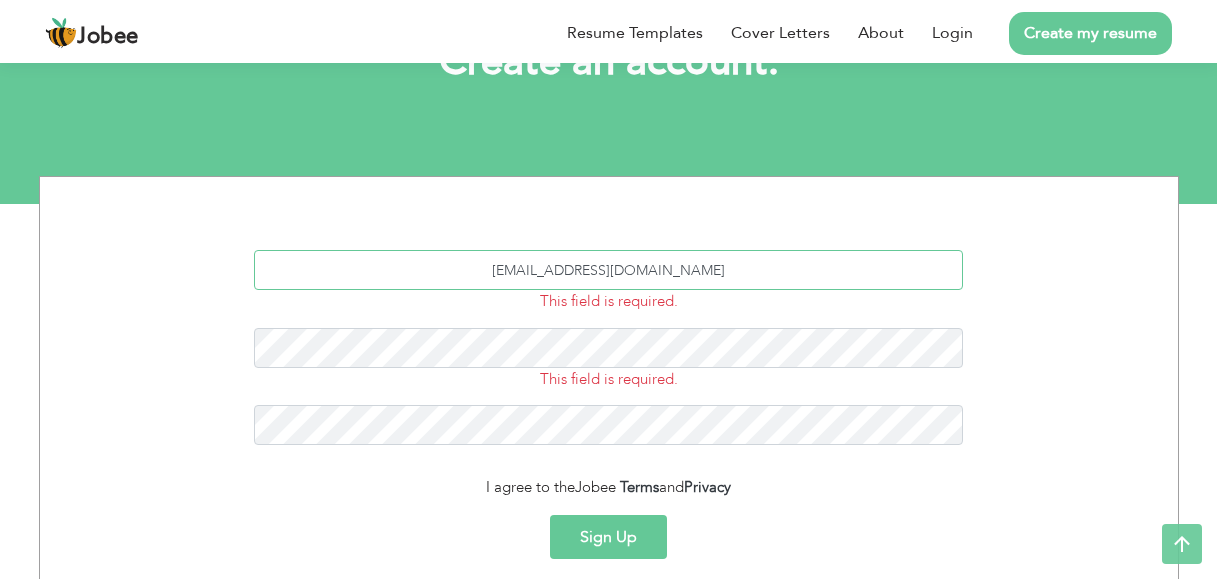 scroll, scrollTop: 163, scrollLeft: 0, axis: vertical 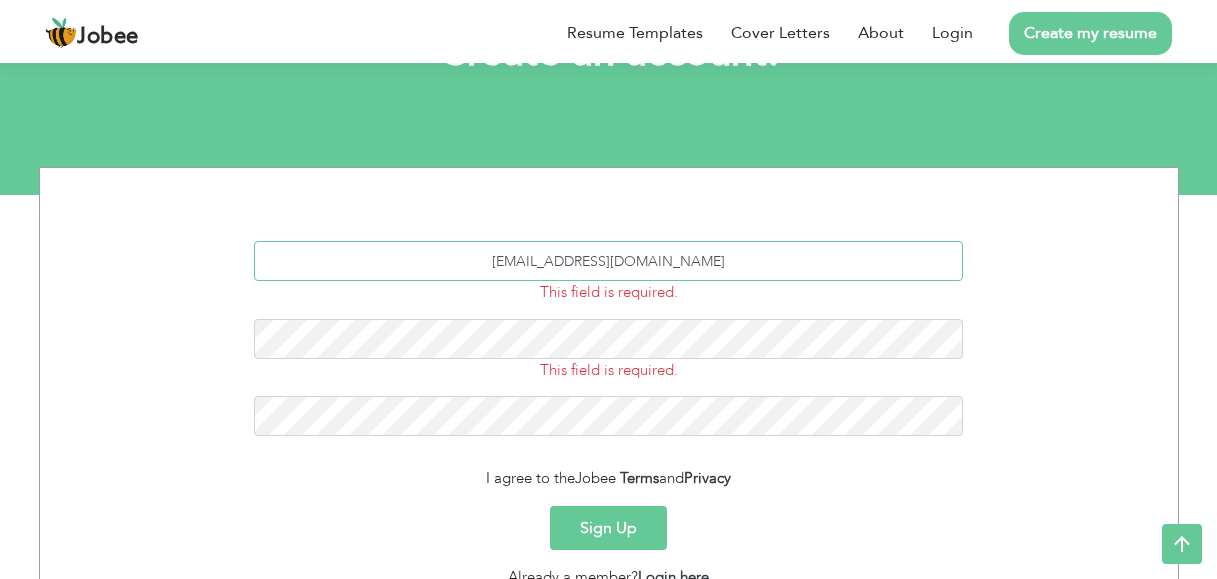 type on "rramzanch99@gmail.com" 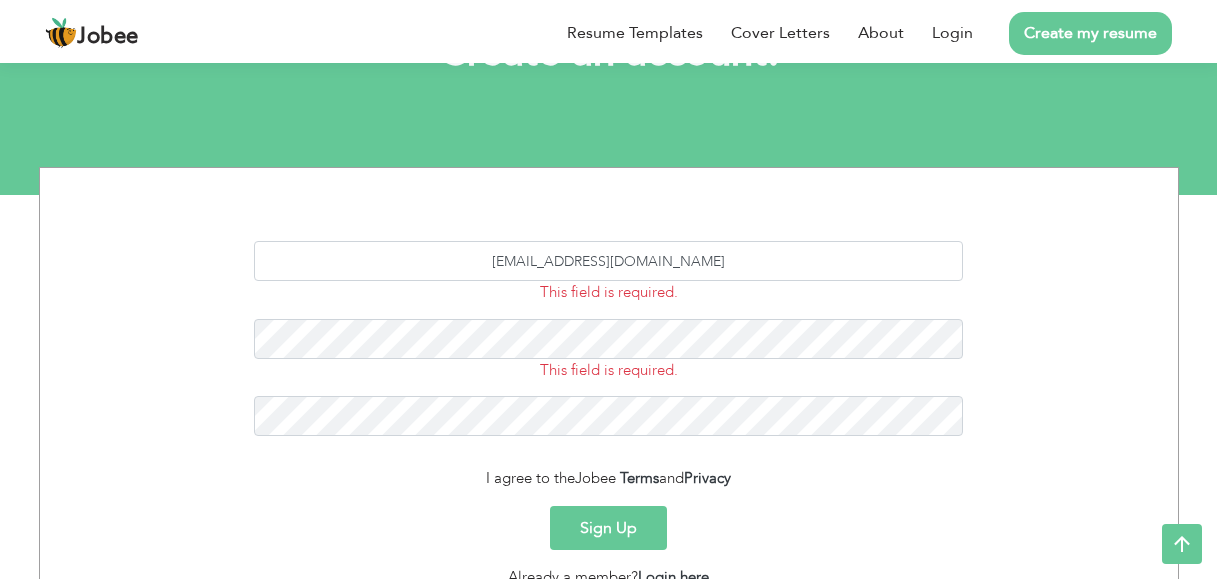 click on "Sign Up" at bounding box center [608, 528] 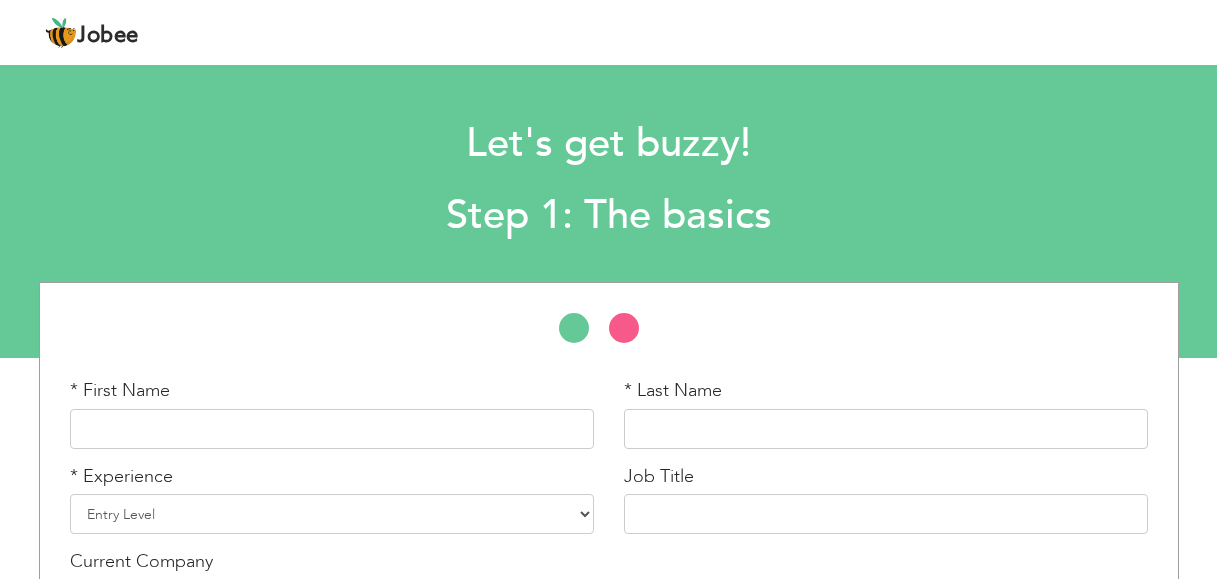 scroll, scrollTop: 0, scrollLeft: 0, axis: both 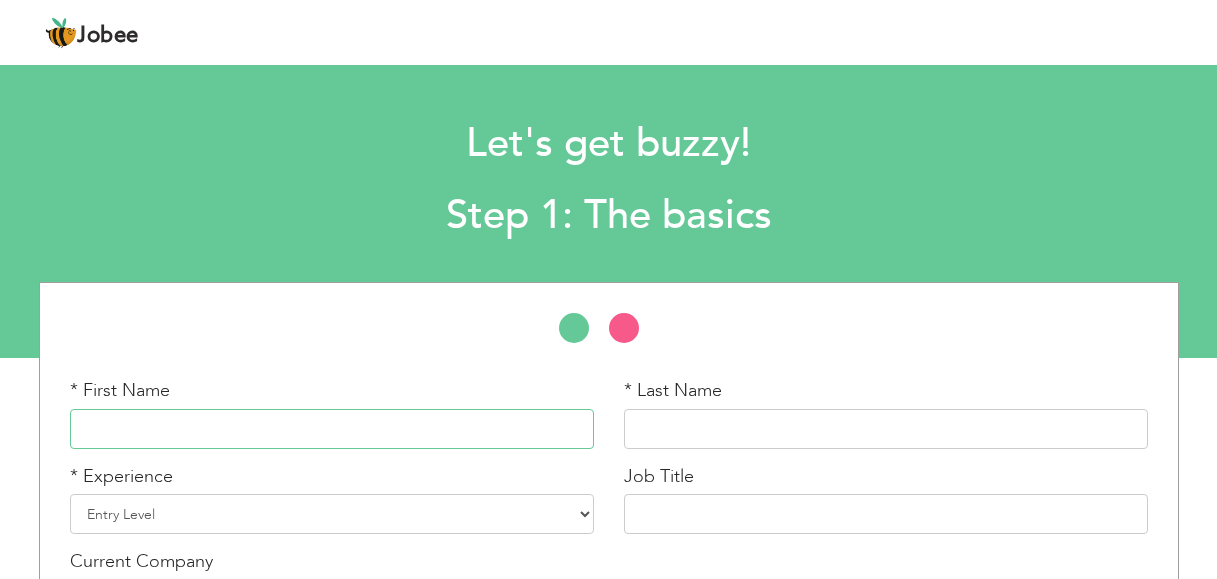 click at bounding box center [332, 429] 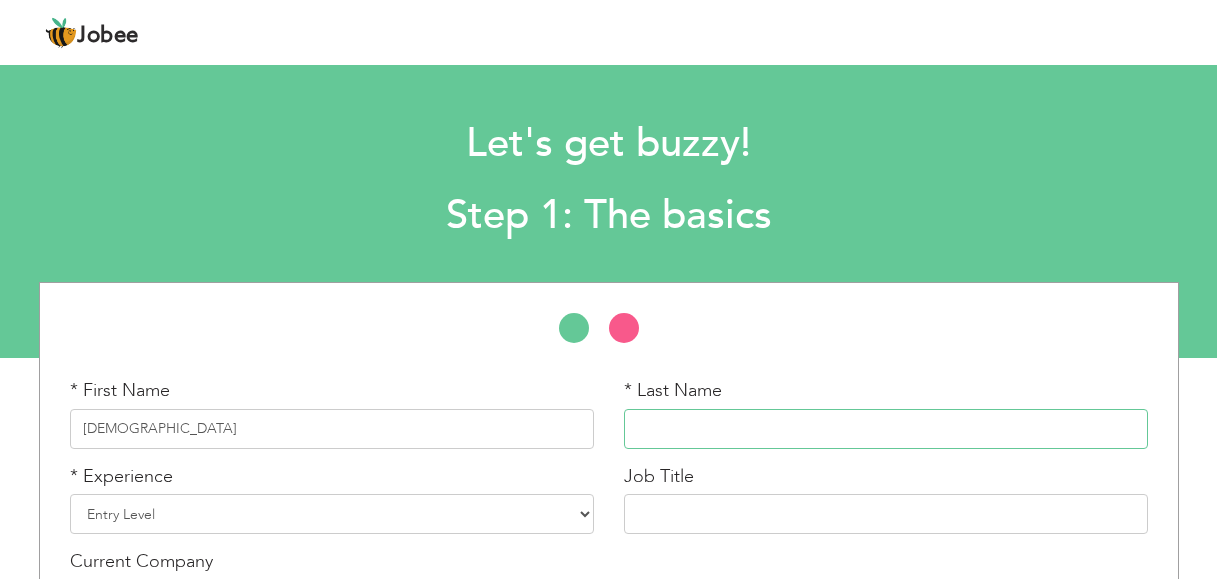 click at bounding box center (886, 429) 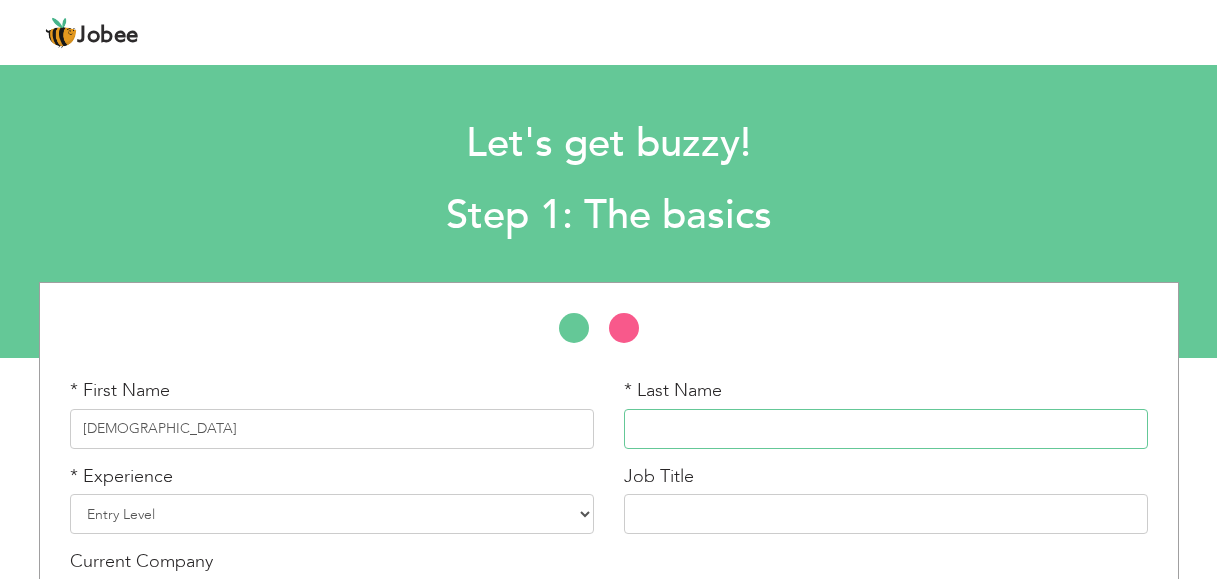 type on "Ramzan" 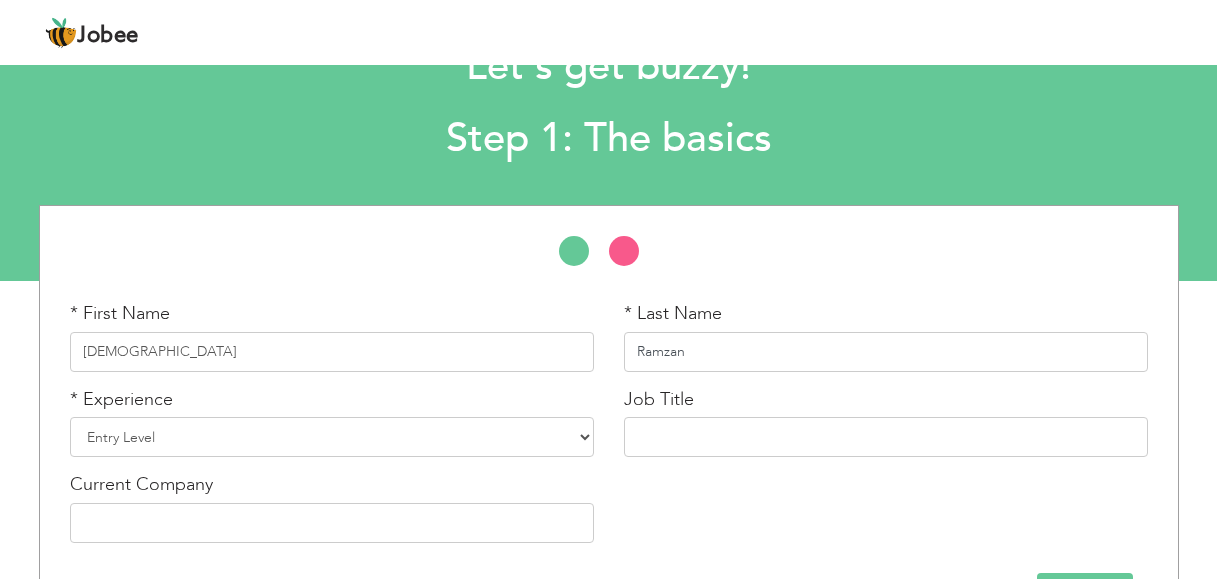 scroll, scrollTop: 109, scrollLeft: 0, axis: vertical 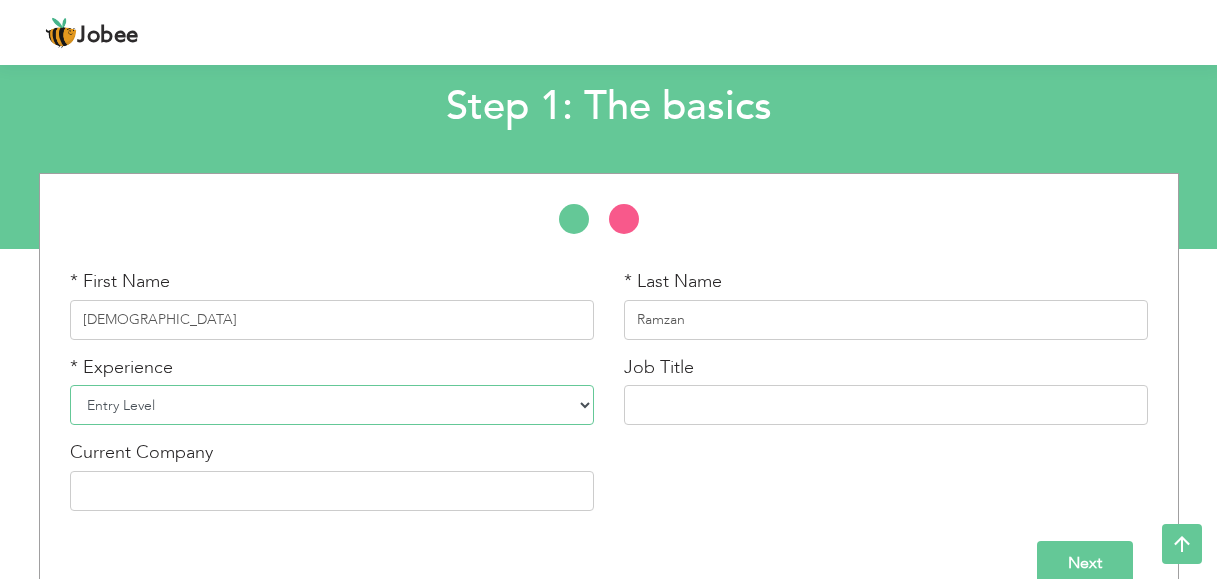 click on "Entry Level
Less than 1 Year
1 Year
2 Years
3 Years
4 Years
5 Years
6 Years
7 Years
8 Years
9 Years
10 Years
11 Years
12 Years
13 Years
14 Years
15 Years
16 Years
17 Years
18 Years
19 Years
20 Years
21 Years
22 Years
23 Years
24 Years
25 Years
26 Years
27 Years
28 Years
29 Years
30 Years
31 Years
32 Years
33 Years
34 Years
35 Years
More than 35 Years" at bounding box center [332, 405] 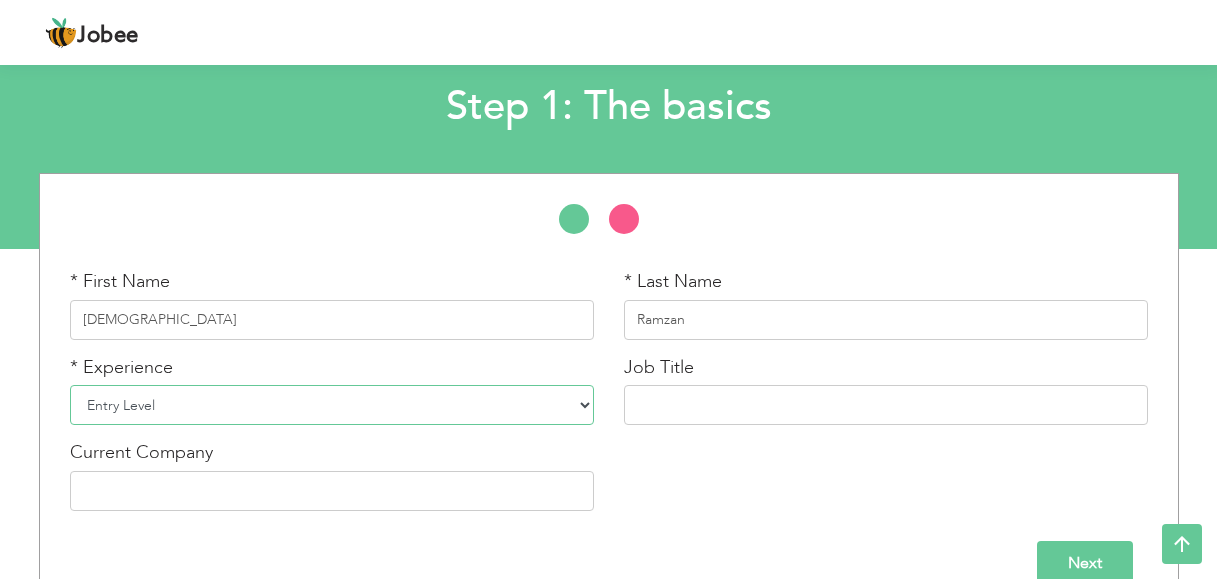 select on "9" 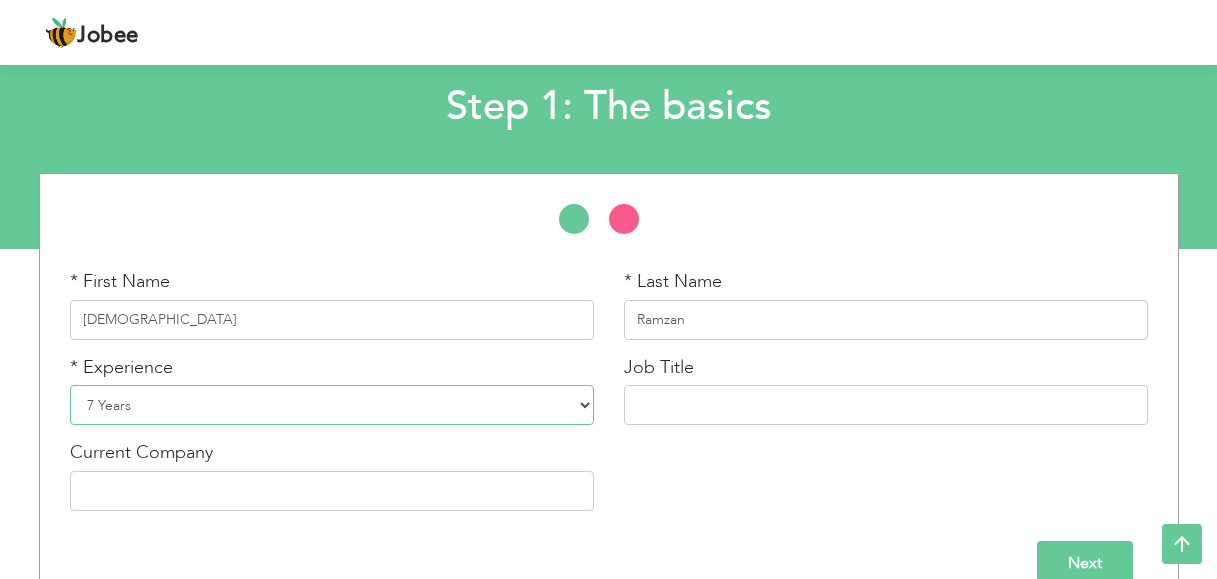 click on "Entry Level
Less than 1 Year
1 Year
2 Years
3 Years
4 Years
5 Years
6 Years
7 Years
8 Years
9 Years
10 Years
11 Years
12 Years
13 Years
14 Years
15 Years
16 Years
17 Years
18 Years
19 Years
20 Years
21 Years
22 Years
23 Years
24 Years
25 Years
26 Years
27 Years
28 Years
29 Years
30 Years
31 Years
32 Years
33 Years
34 Years
35 Years
More than 35 Years" at bounding box center [332, 405] 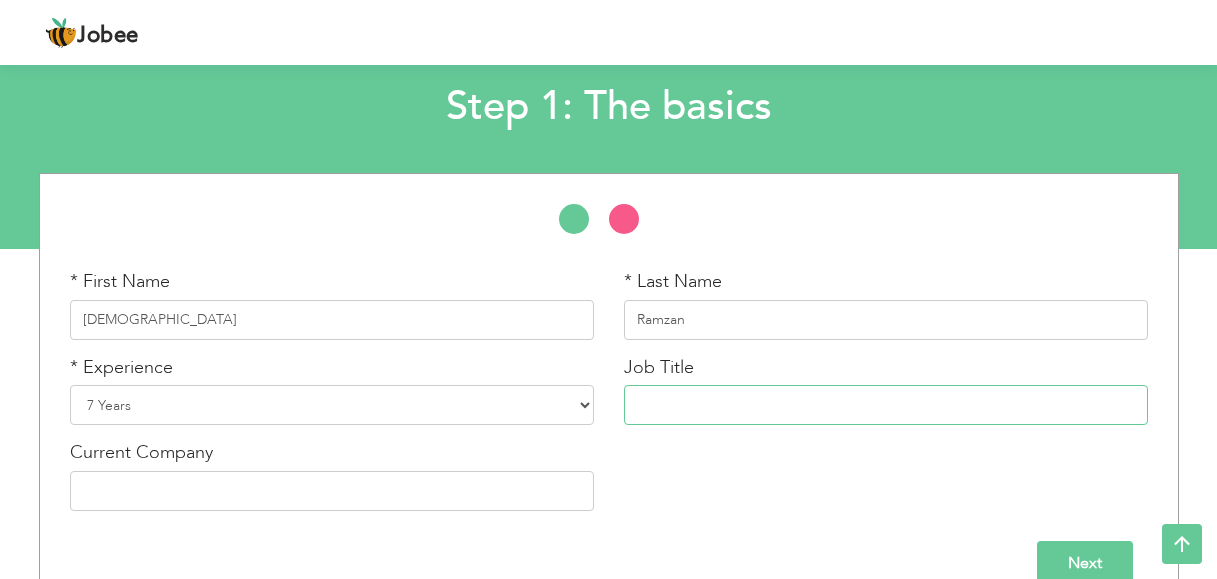 click at bounding box center (886, 405) 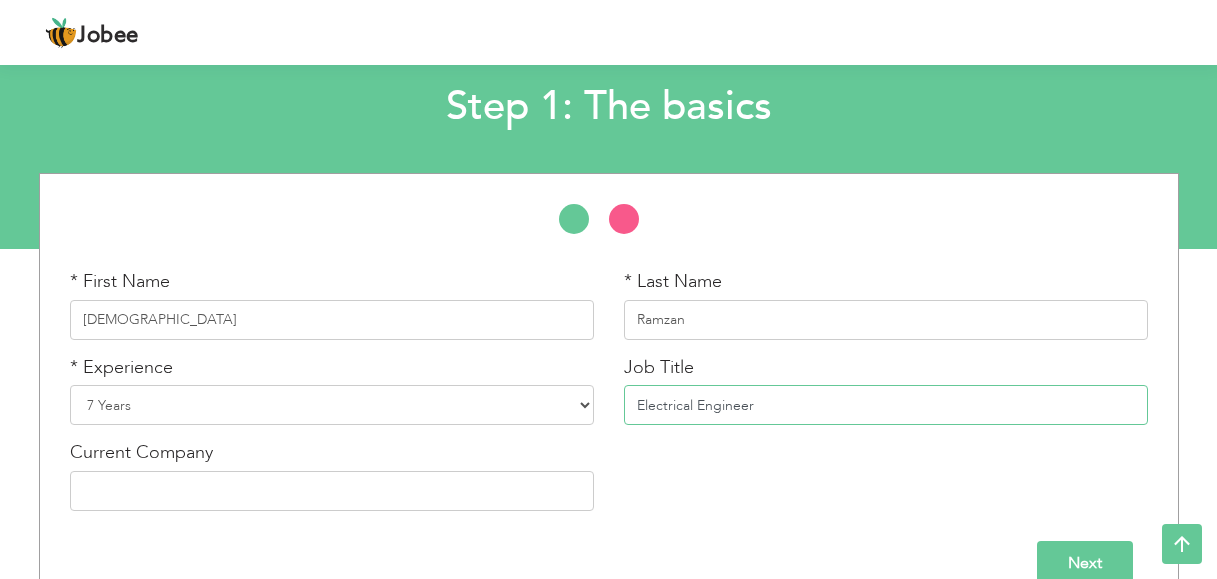 type on "Electrical Engineer" 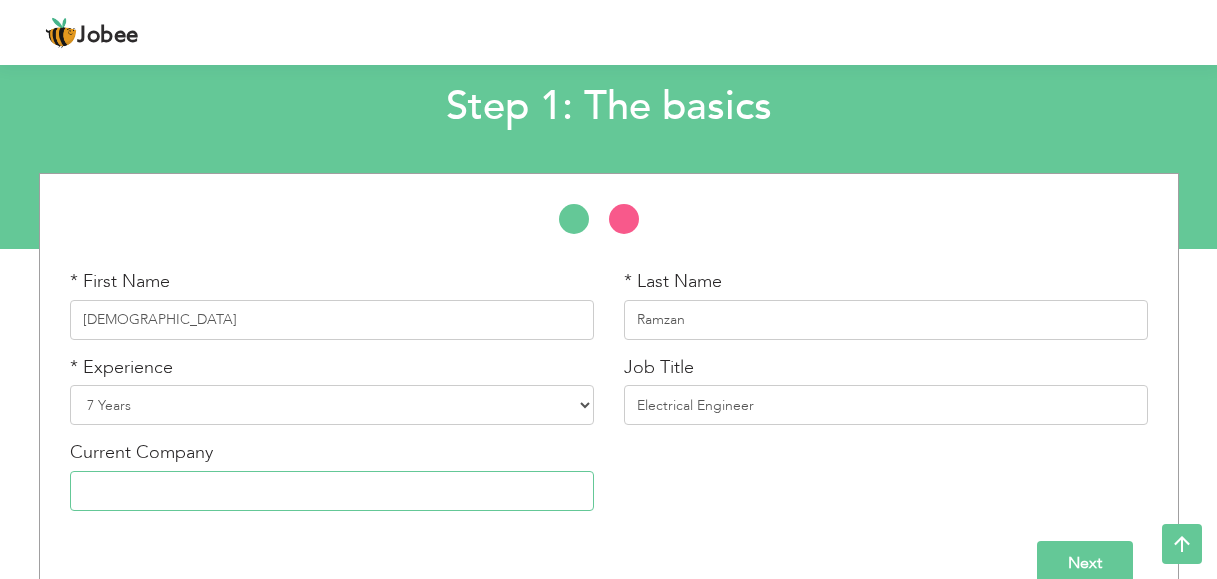 click at bounding box center (332, 491) 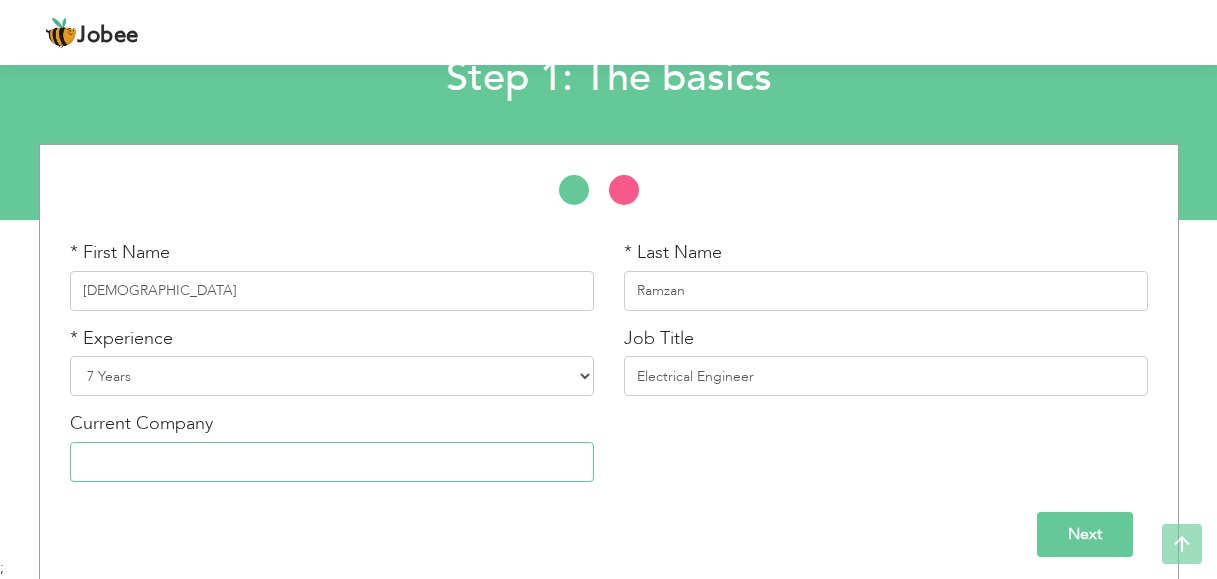 scroll, scrollTop: 147, scrollLeft: 0, axis: vertical 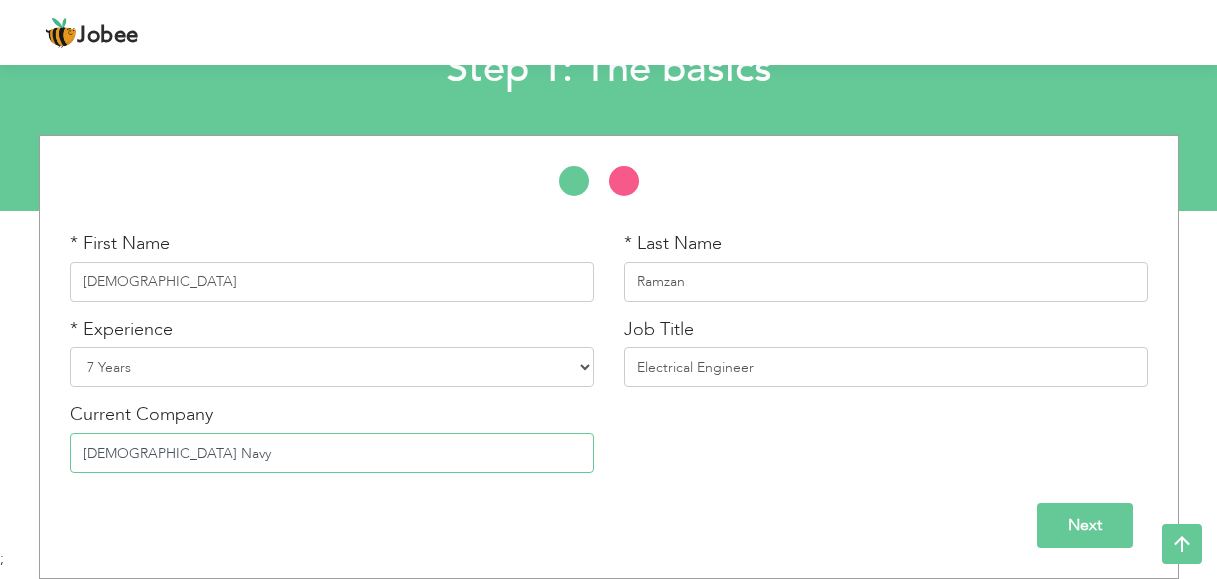 type on "[DEMOGRAPHIC_DATA] Navy" 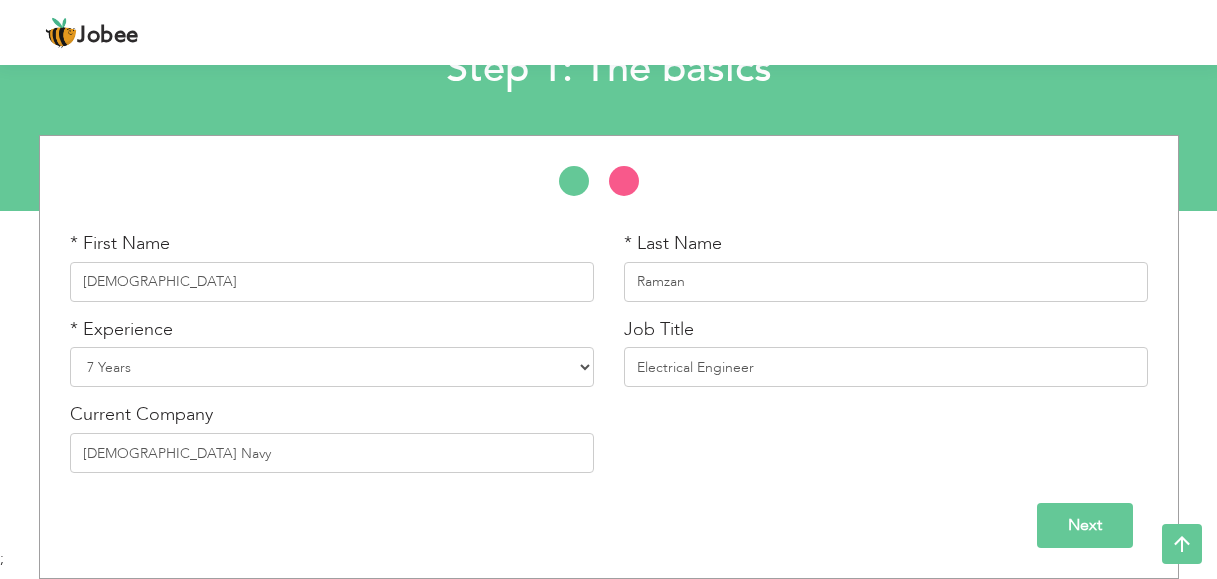 click on "Next" at bounding box center (1085, 525) 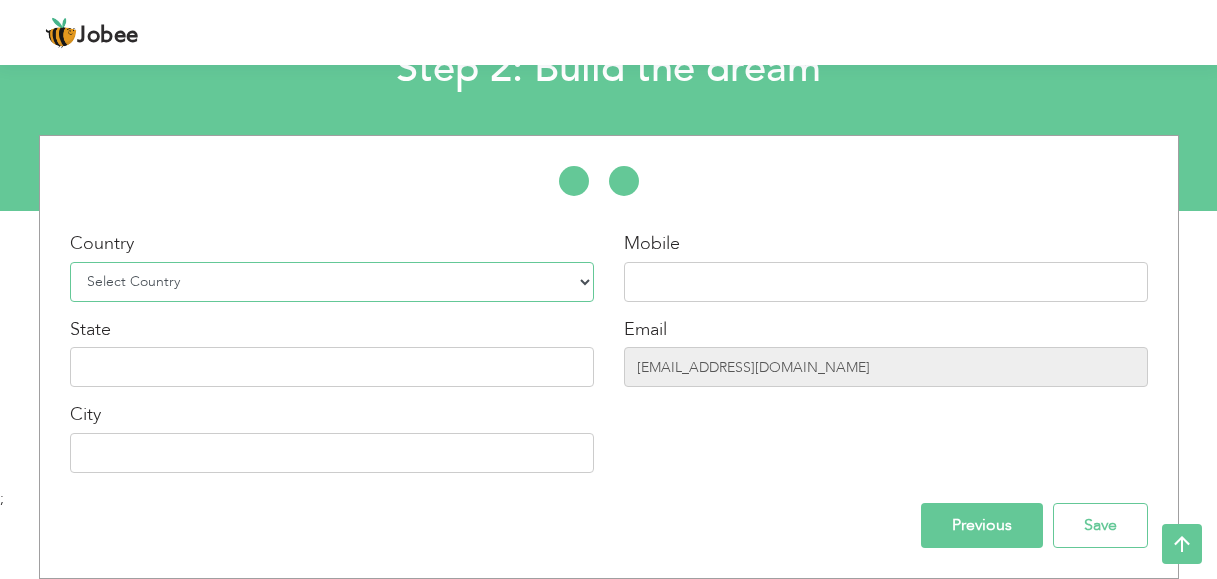 click on "Select Country
Afghanistan
Albania
Algeria
American Samoa
Andorra
Angola
Anguilla
Antarctica
Antigua and Barbuda
Argentina
Armenia
Aruba
Australia
Austria
Azerbaijan
Bahamas
Bahrain
Bangladesh
Barbados
Belarus
Belgium
Belize
Benin
Bermuda
Bhutan
Bolivia
Bosnia-Herzegovina
Botswana
Bouvet Island
Brazil
British Indian Ocean Territory
Brunei Darussalam
Bulgaria
Burkina Faso
Burundi
Cambodia
Cameroon
Canada
Cape Verde
Cayman Islands
Central African Republic
Chad
Chile
China
Christmas Island
Cocos (Keeling) Islands
Colombia
Comoros
Congo
Congo, Dem. Republic
Cook Islands
Costa Rica
Croatia
Cuba
Cyprus
Czech Rep
Denmark
Djibouti
Dominica
Dominican Republic
Ecuador
Egypt
El Salvador
Equatorial Guinea
Eritrea
Estonia
Ethiopia
European Union
Falkland Islands (Malvinas)
Faroe Islands
Fiji
Finland
France
French Guiana
French Southern Territories
Gabon
Gambia
Georgia" at bounding box center [332, 282] 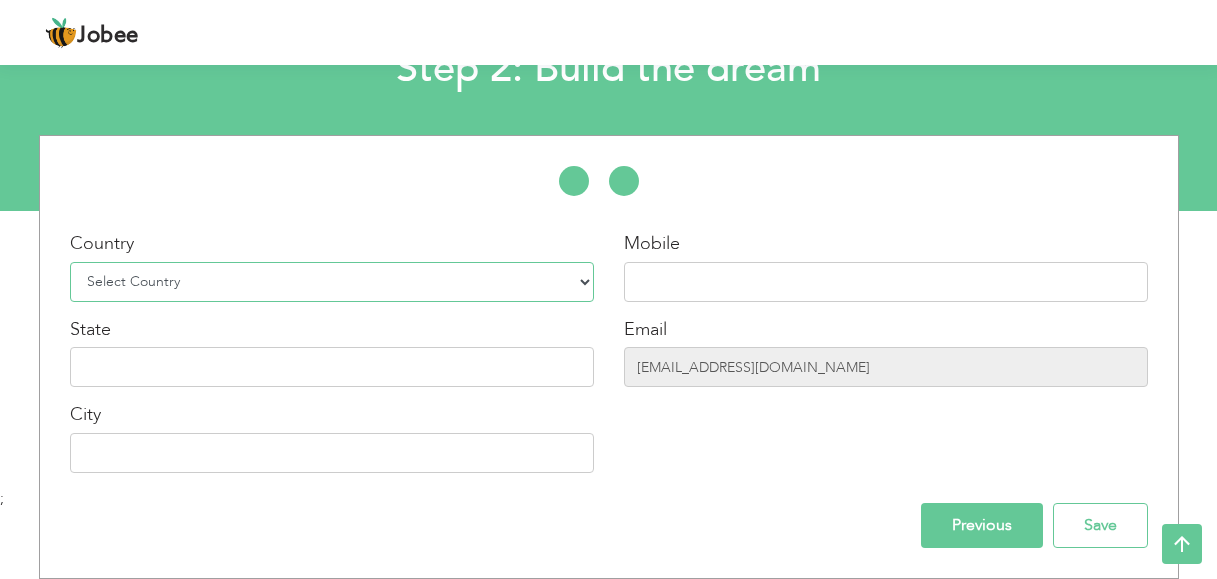 select on "166" 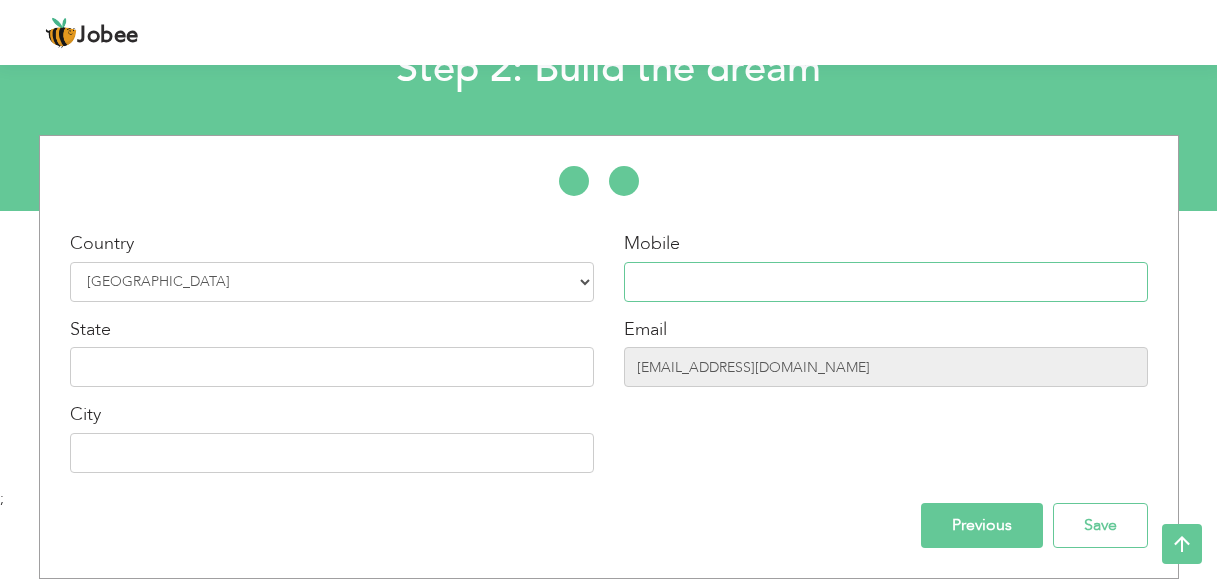 click at bounding box center [886, 282] 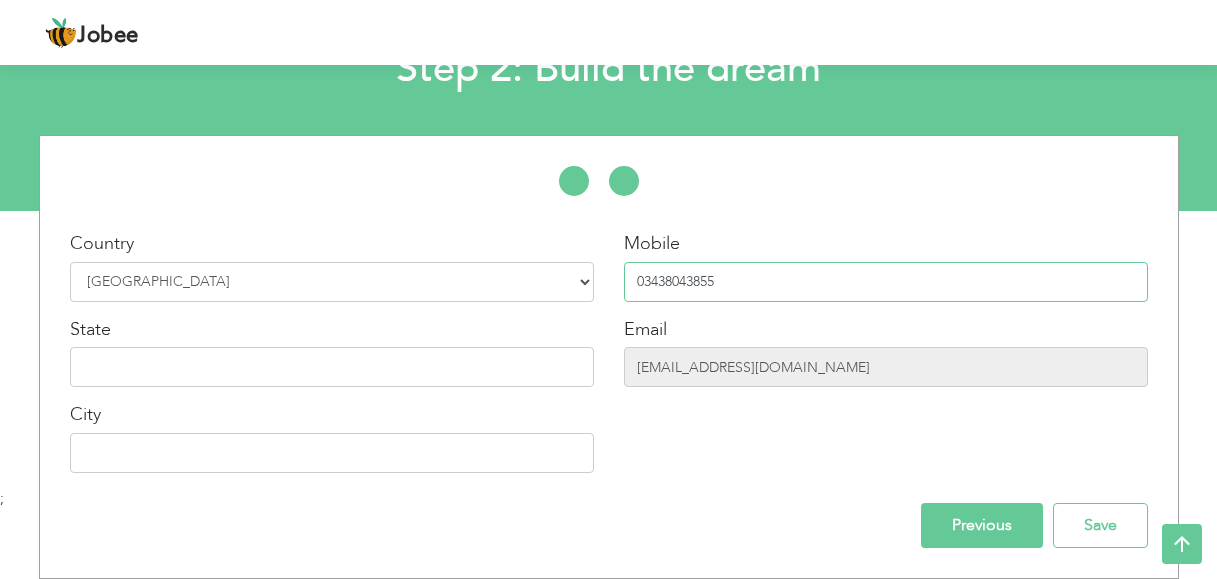 type on "03438043855" 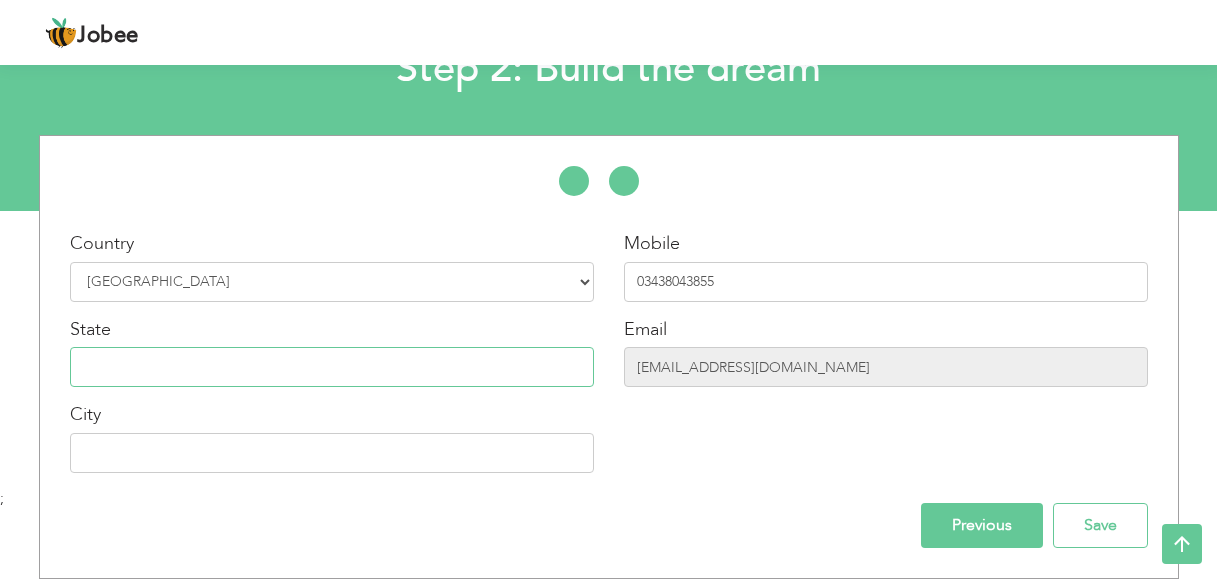 click at bounding box center [332, 367] 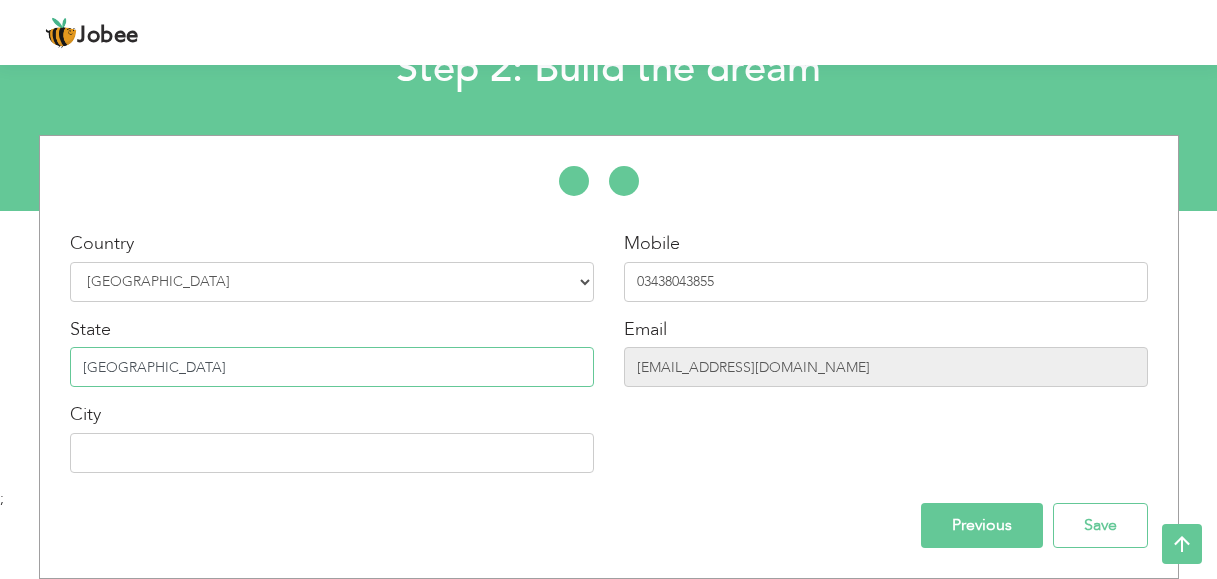 type on "[GEOGRAPHIC_DATA]" 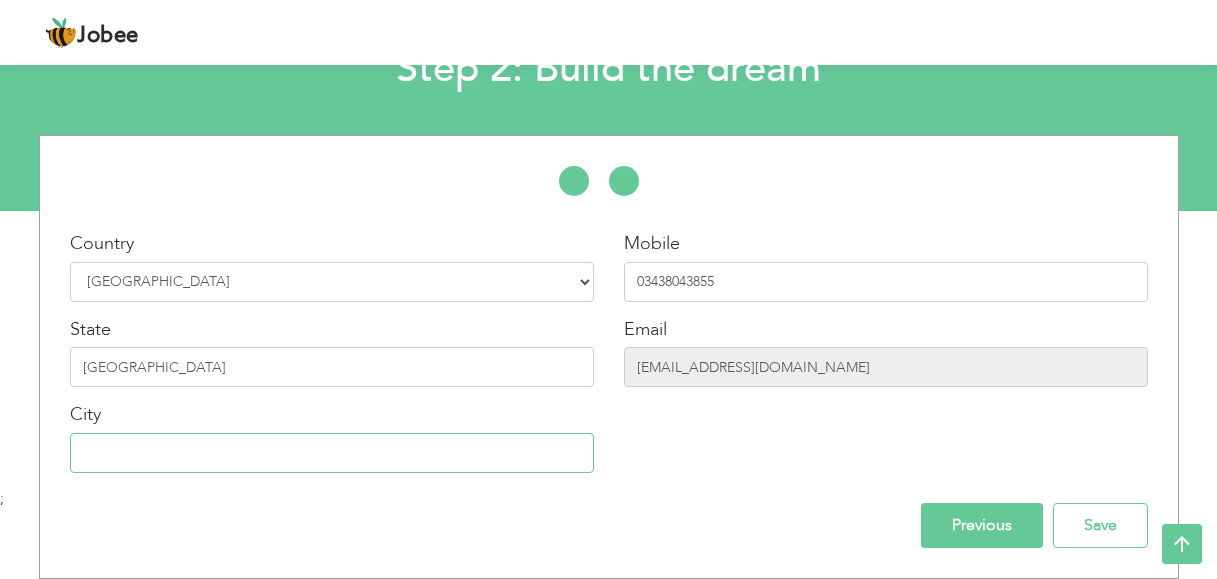click at bounding box center (332, 453) 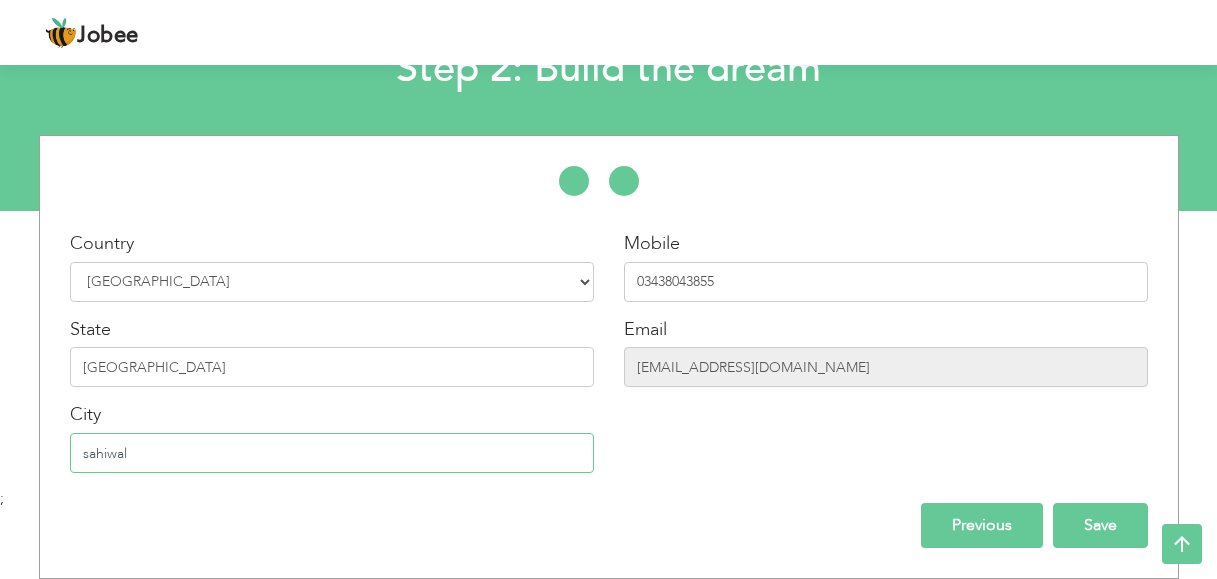 type on "sahiwal" 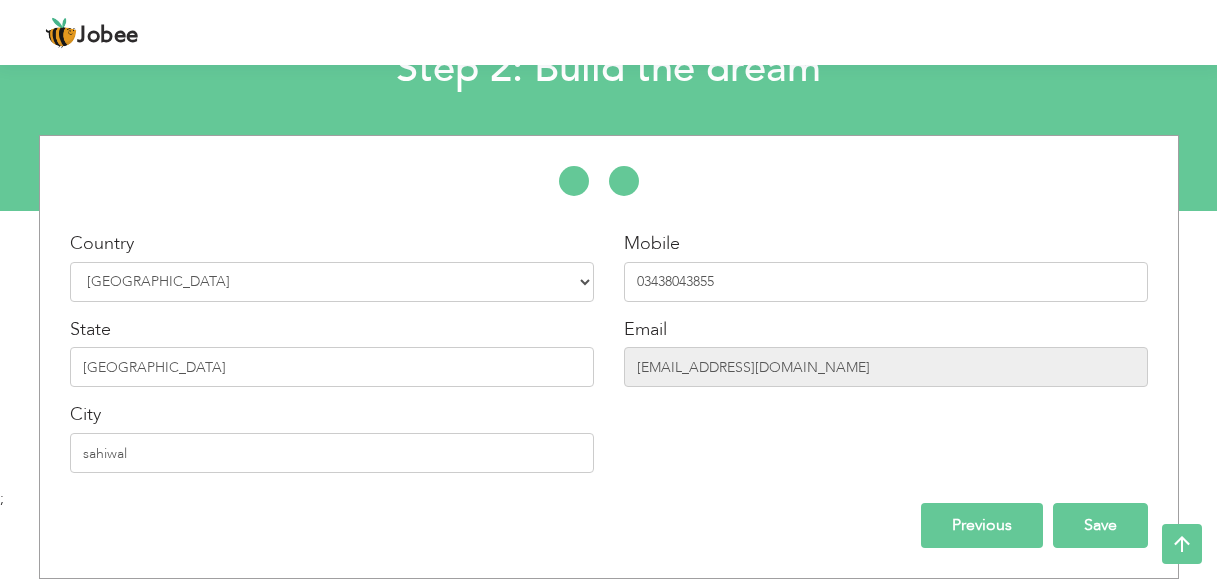 click on "Save" at bounding box center (1100, 525) 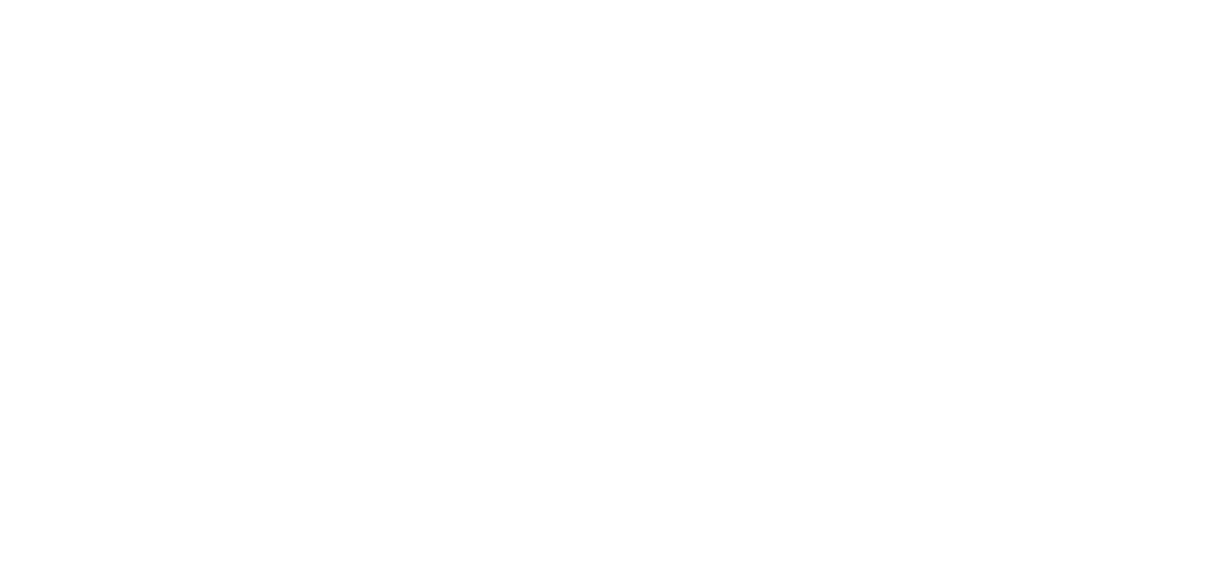 scroll, scrollTop: 0, scrollLeft: 0, axis: both 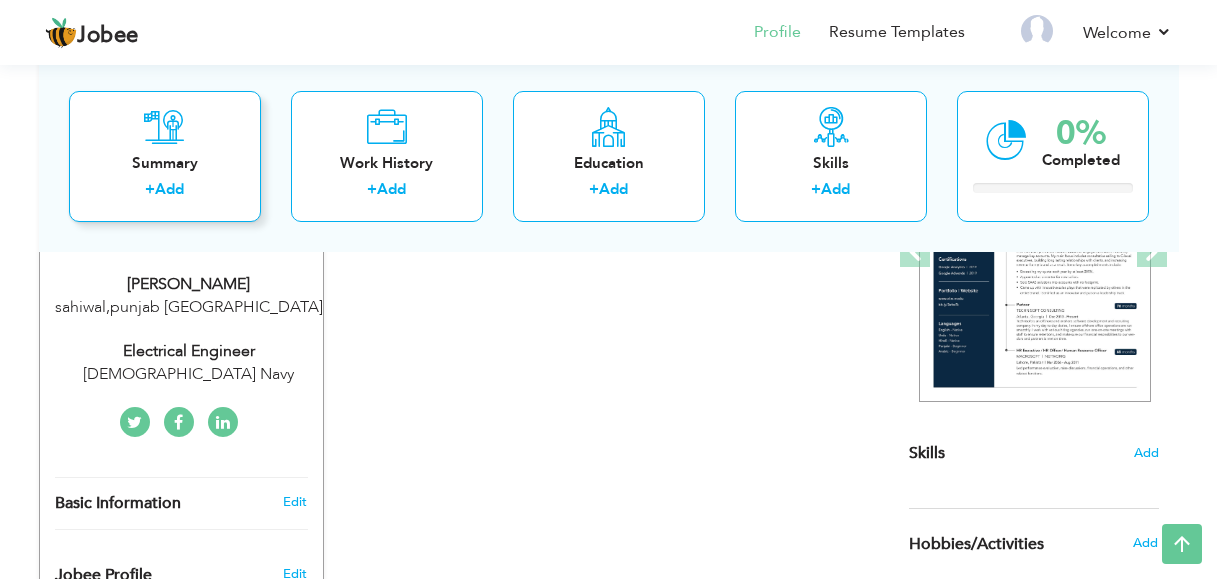 click on "Summary
+  Add" at bounding box center [165, 155] 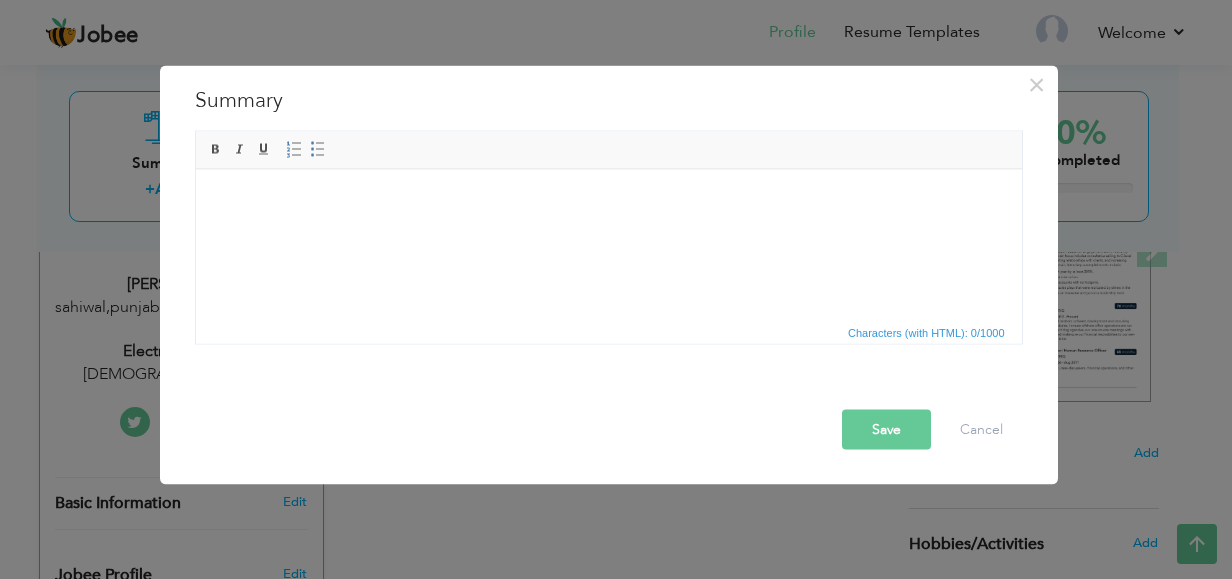 click at bounding box center (608, 199) 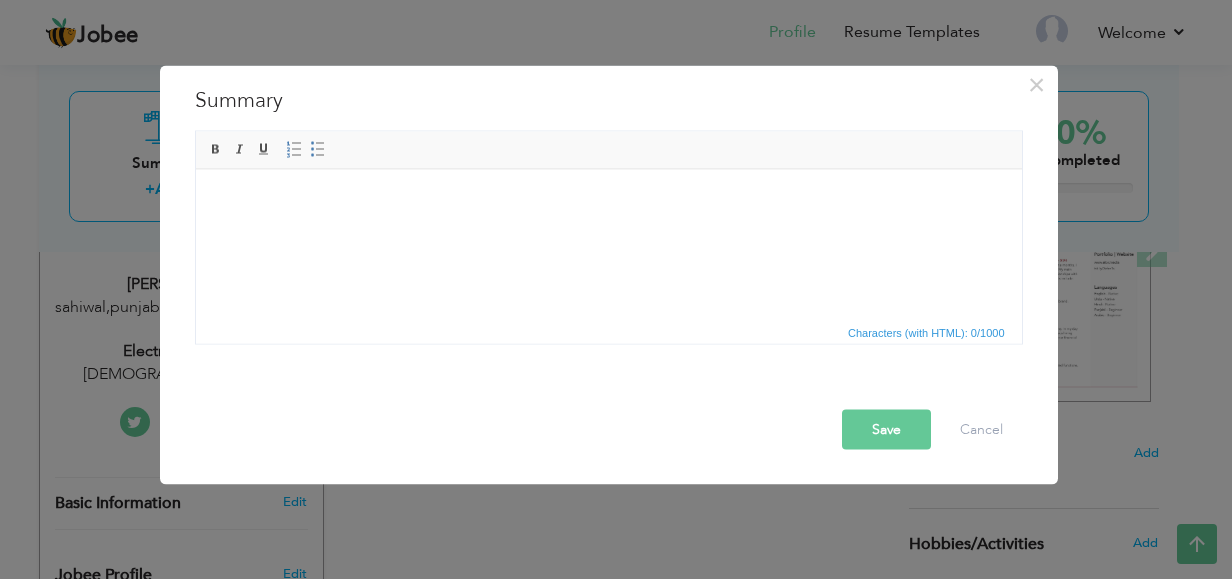 click on "Rich Text Editor, summaryEditor Editor toolbars Basic Styles   Bold   Italic   Underline Paragraph   Insert/Remove Numbered List   Insert/Remove Bulleted List Press ALT 0 for help Characters (with HTML): 0/1000" at bounding box center [609, 242] 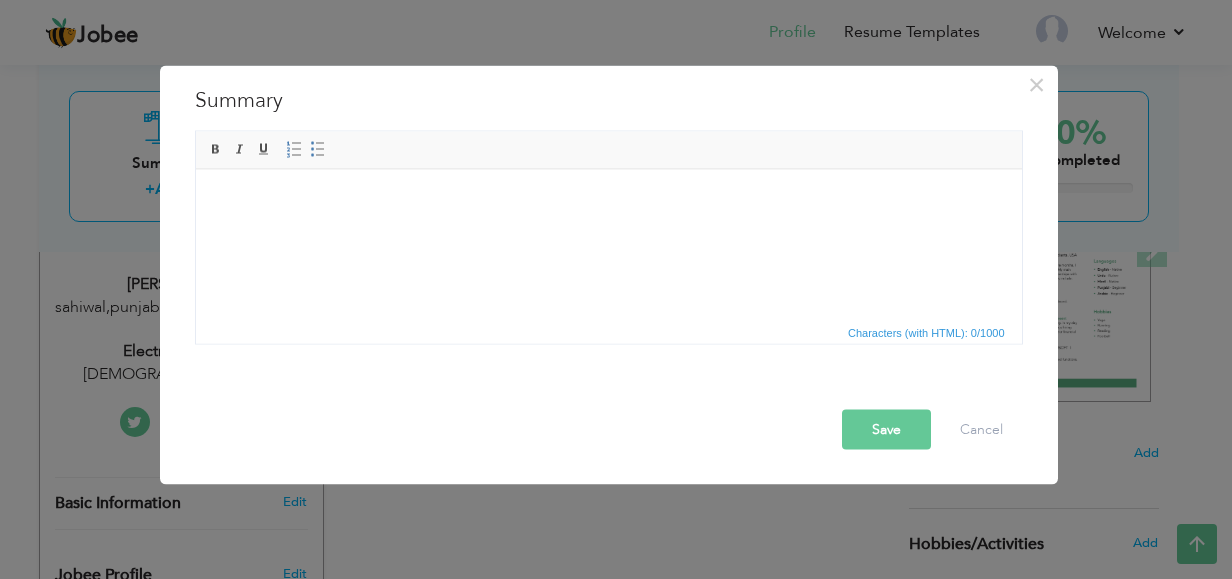 click on "Save" at bounding box center (886, 429) 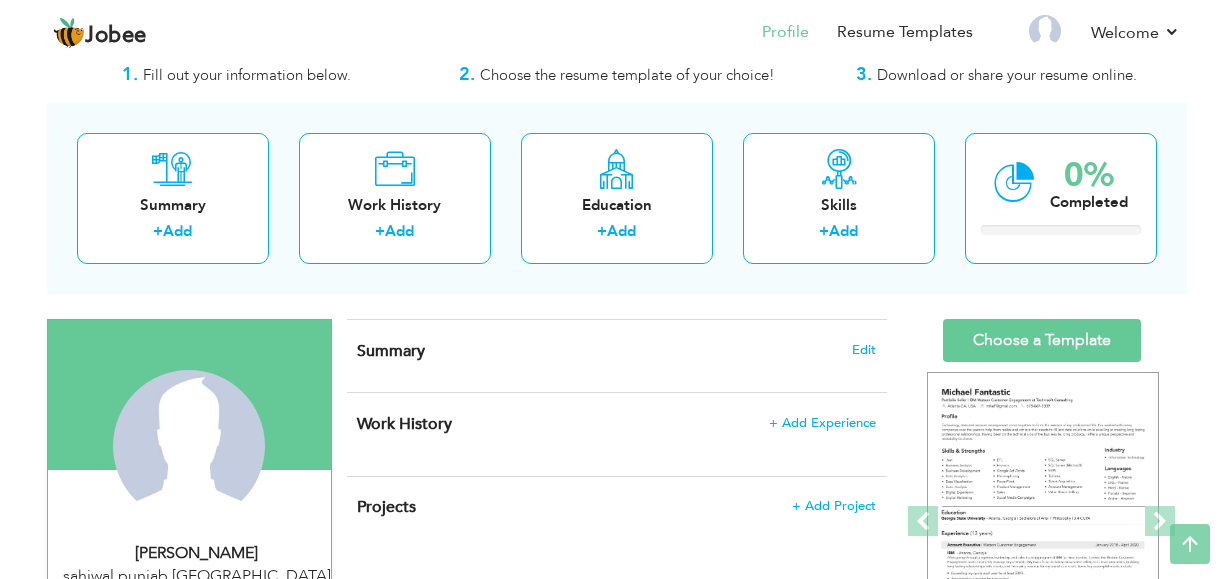 scroll, scrollTop: 0, scrollLeft: 0, axis: both 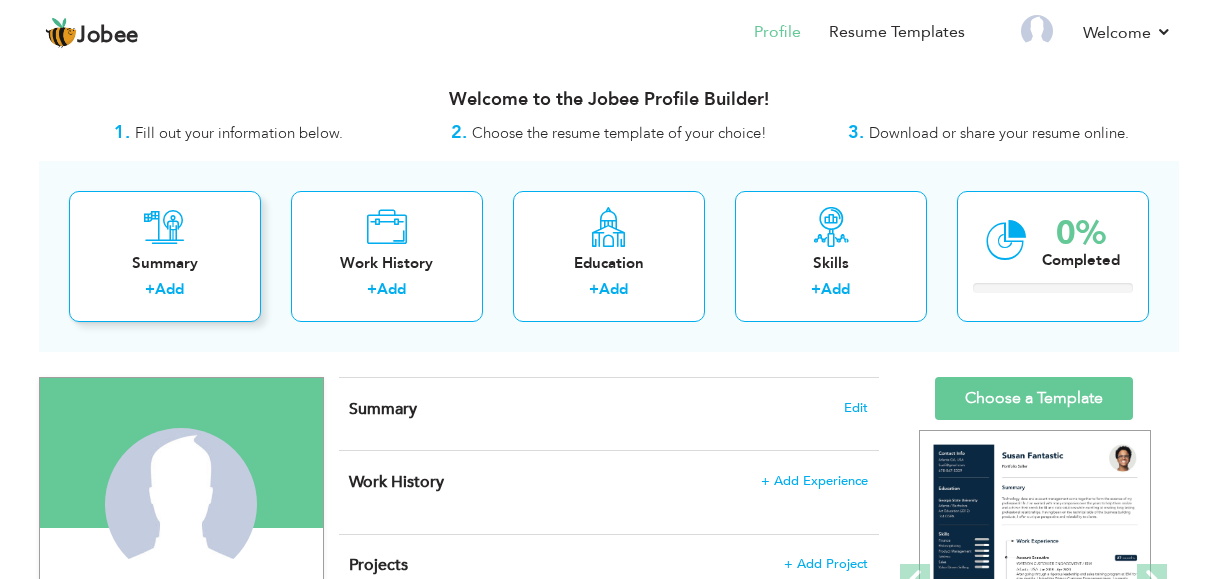 click on "Summary
+  Add" at bounding box center [165, 256] 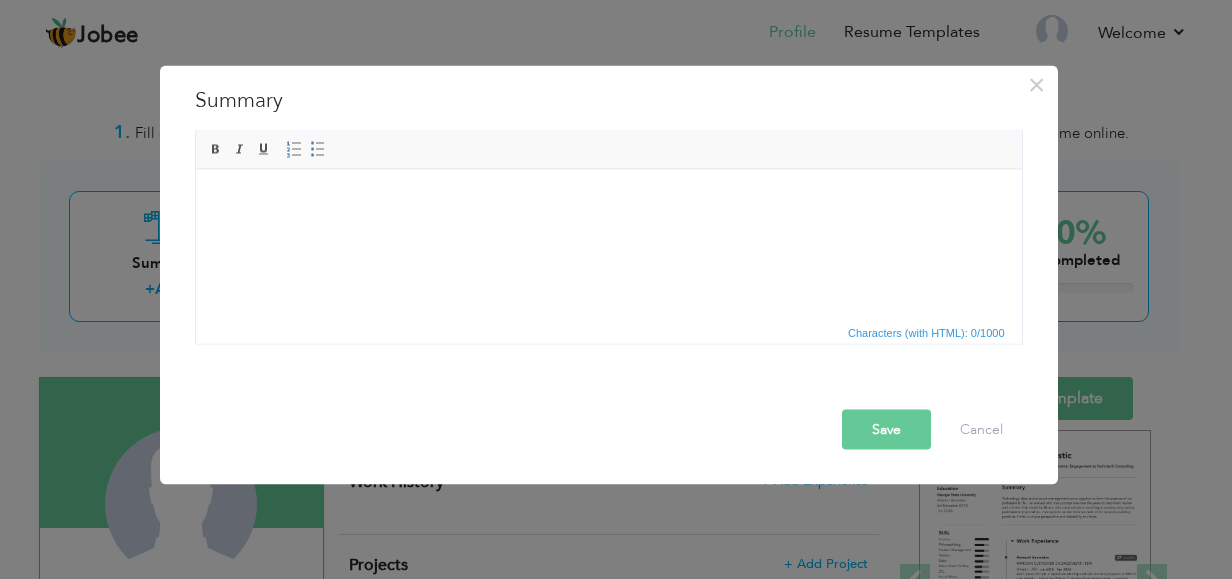 click at bounding box center [608, 199] 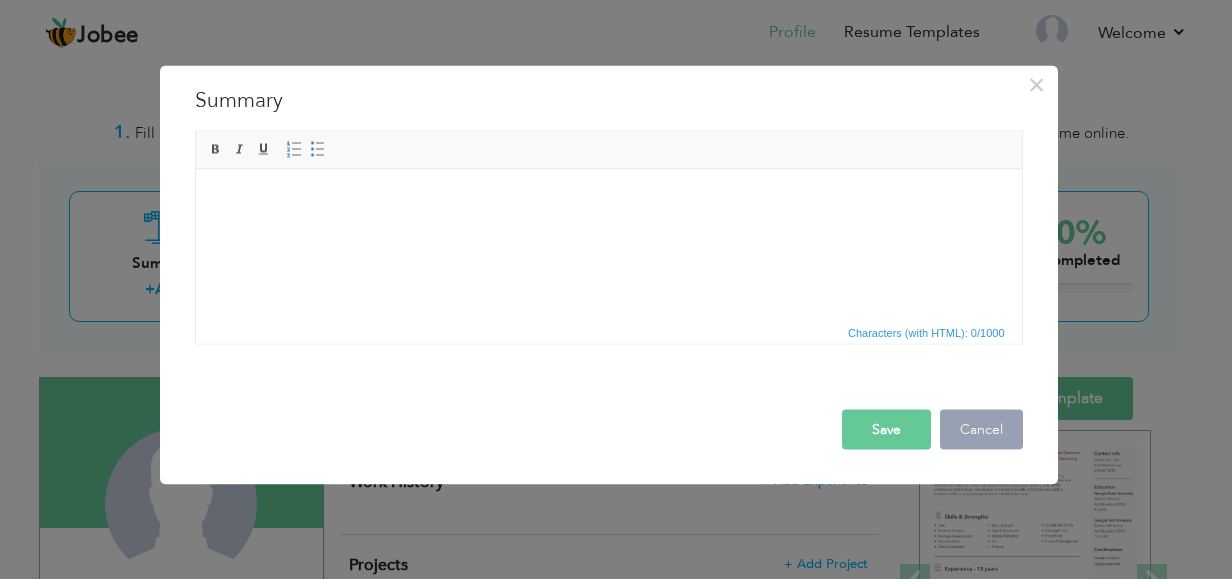 click on "Cancel" at bounding box center (981, 429) 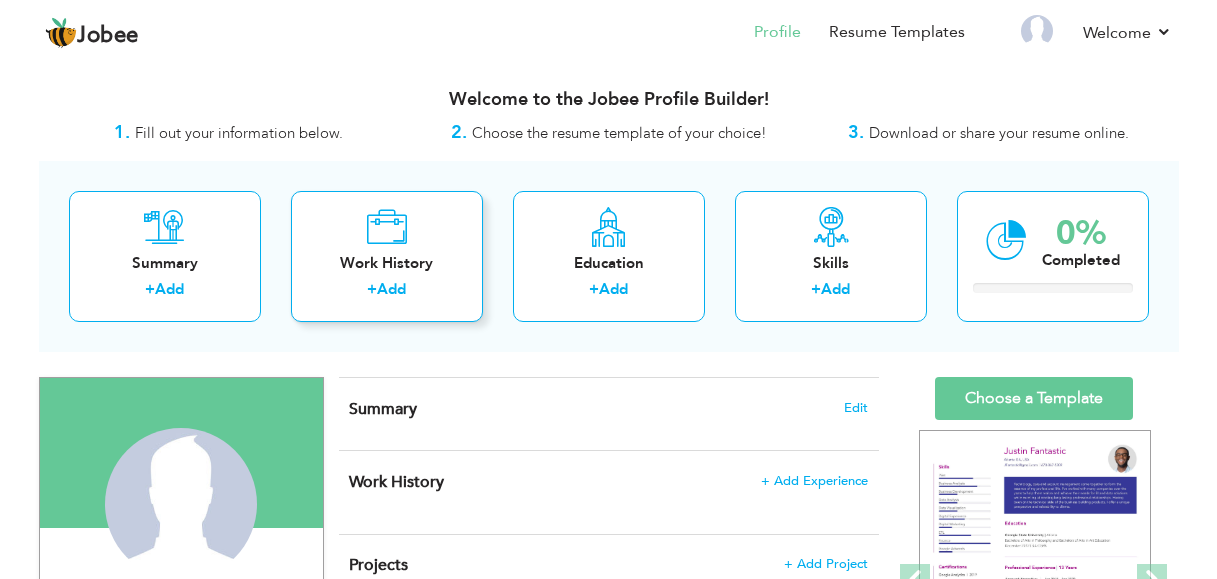 click on "Work History" at bounding box center (387, 263) 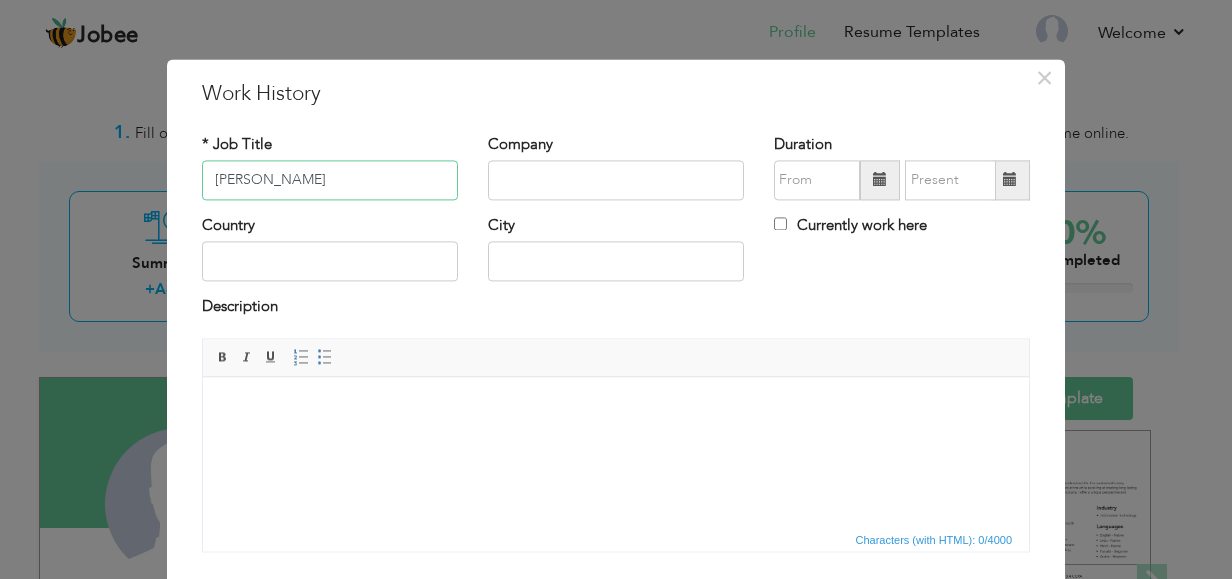 type on "[PERSON_NAME]" 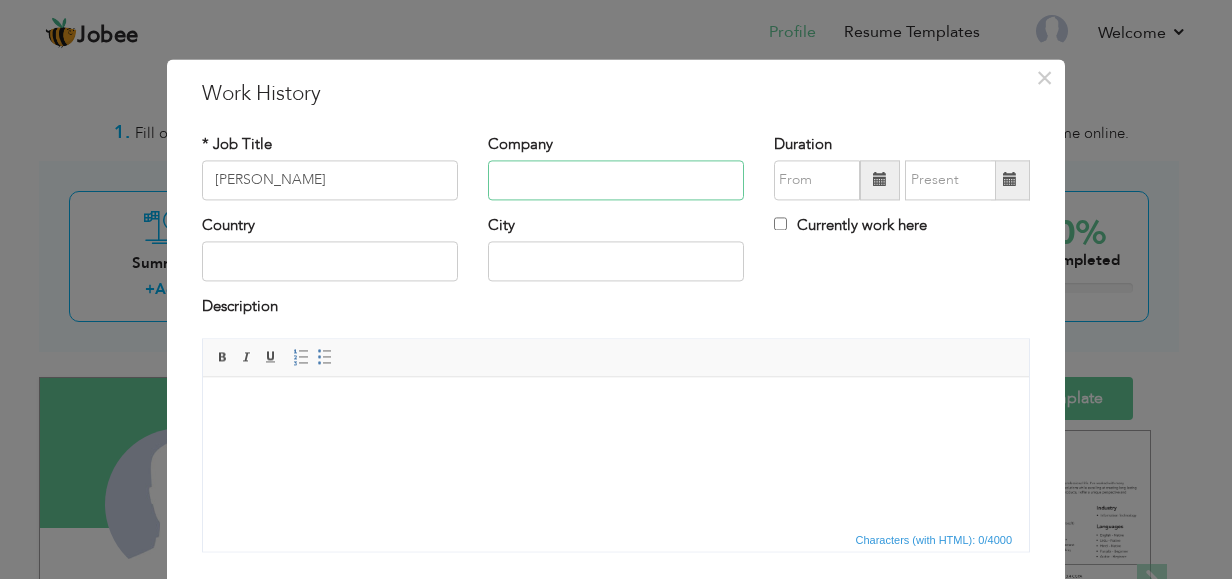 click at bounding box center (616, 180) 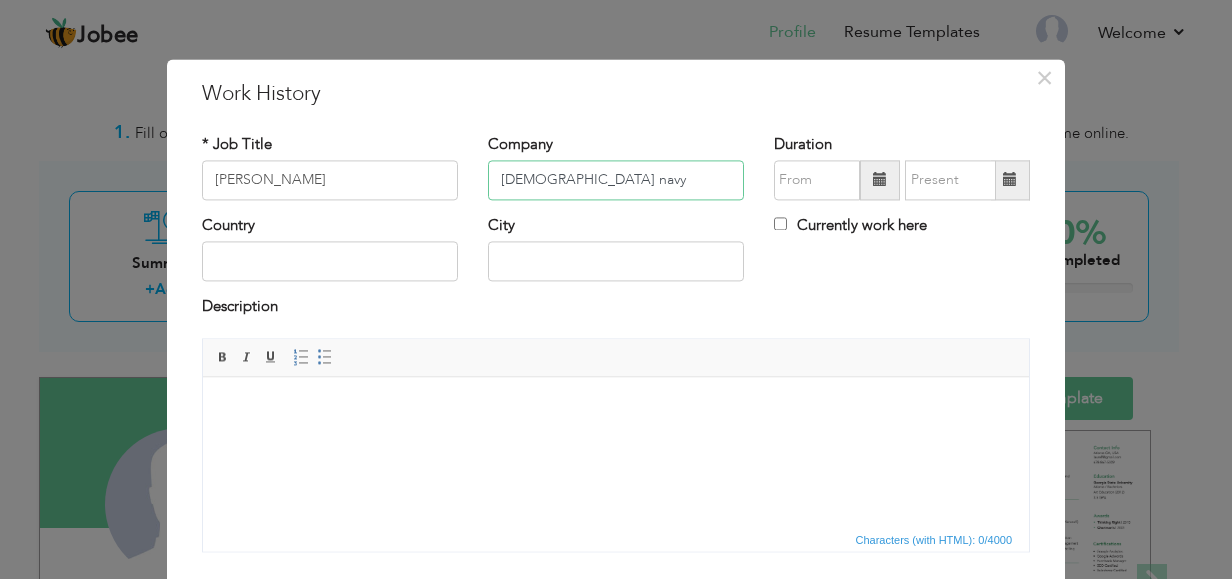type on "[DEMOGRAPHIC_DATA] navy" 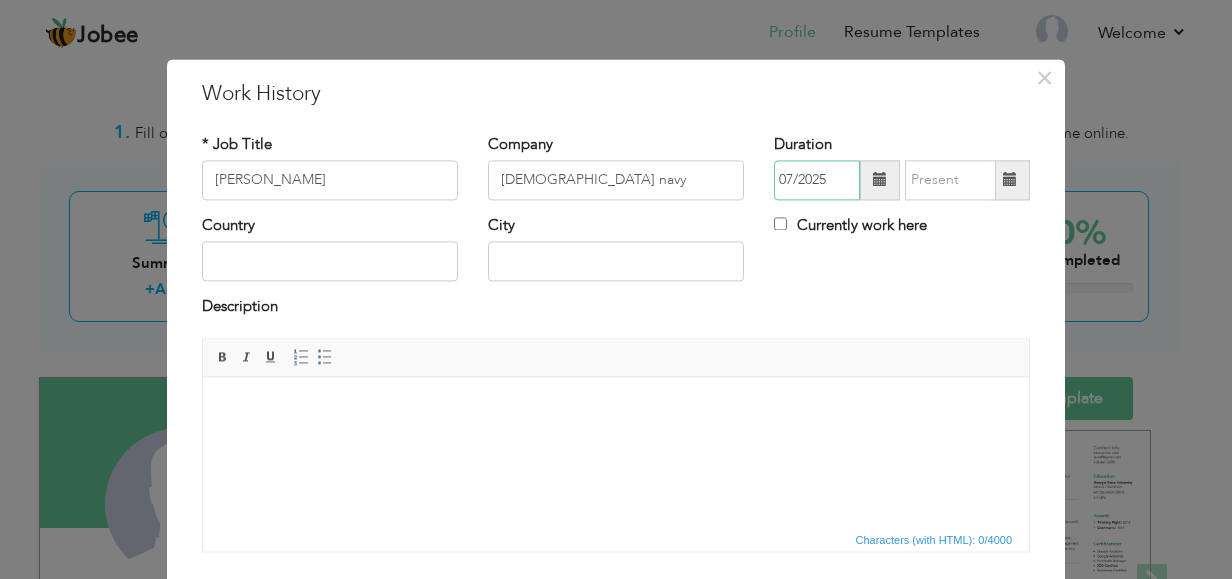 click on "07/2025" at bounding box center [817, 180] 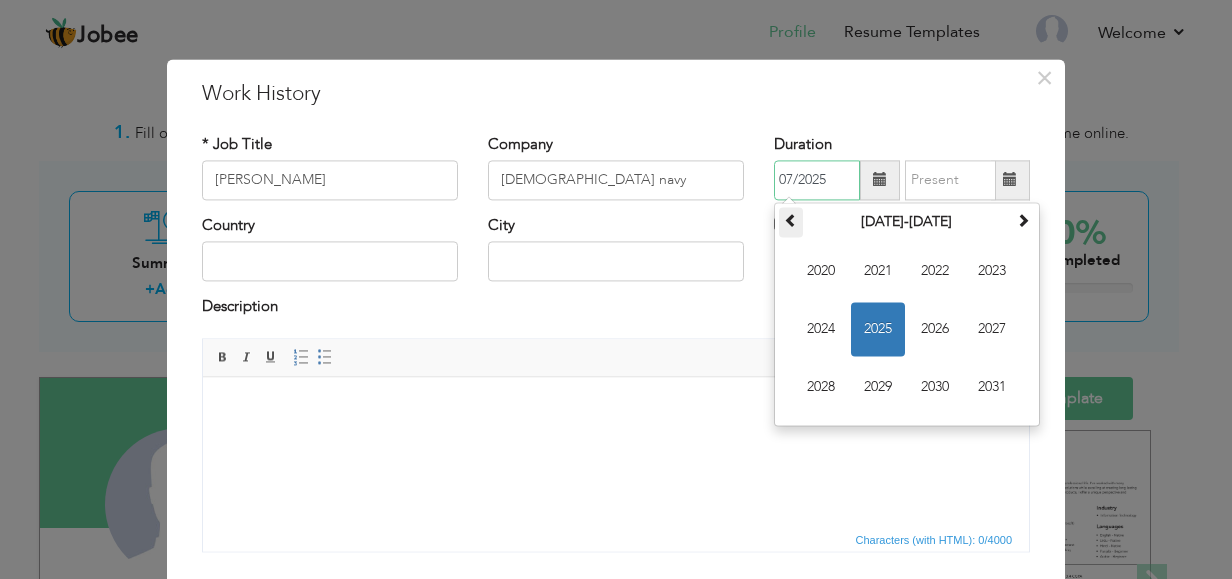 click at bounding box center [791, 220] 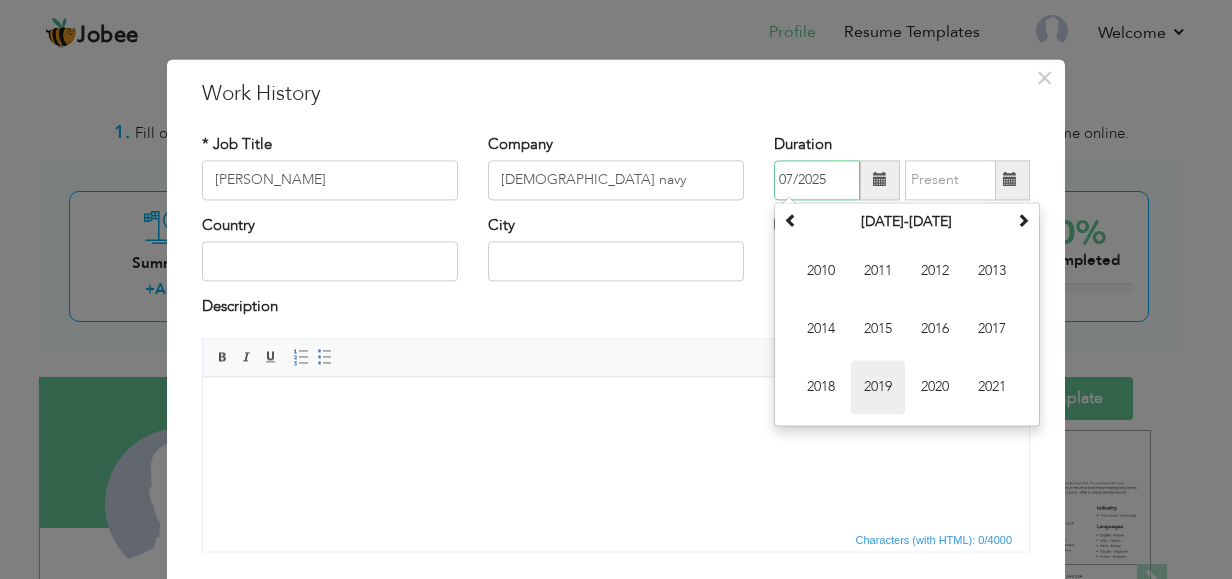 click on "2019" at bounding box center (878, 387) 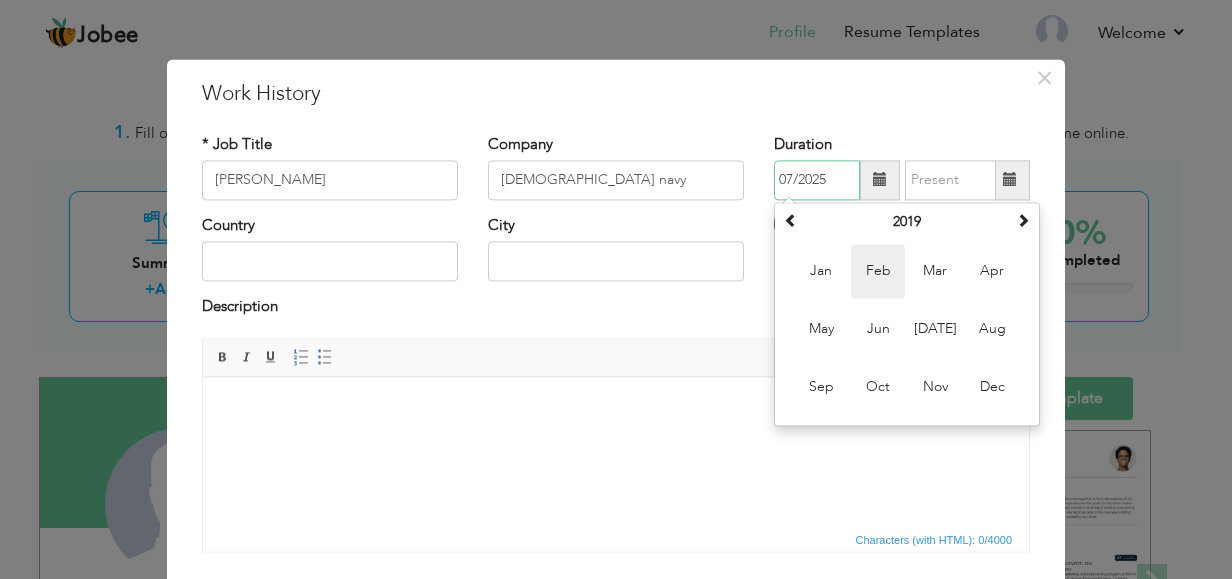 click on "Feb" at bounding box center (878, 271) 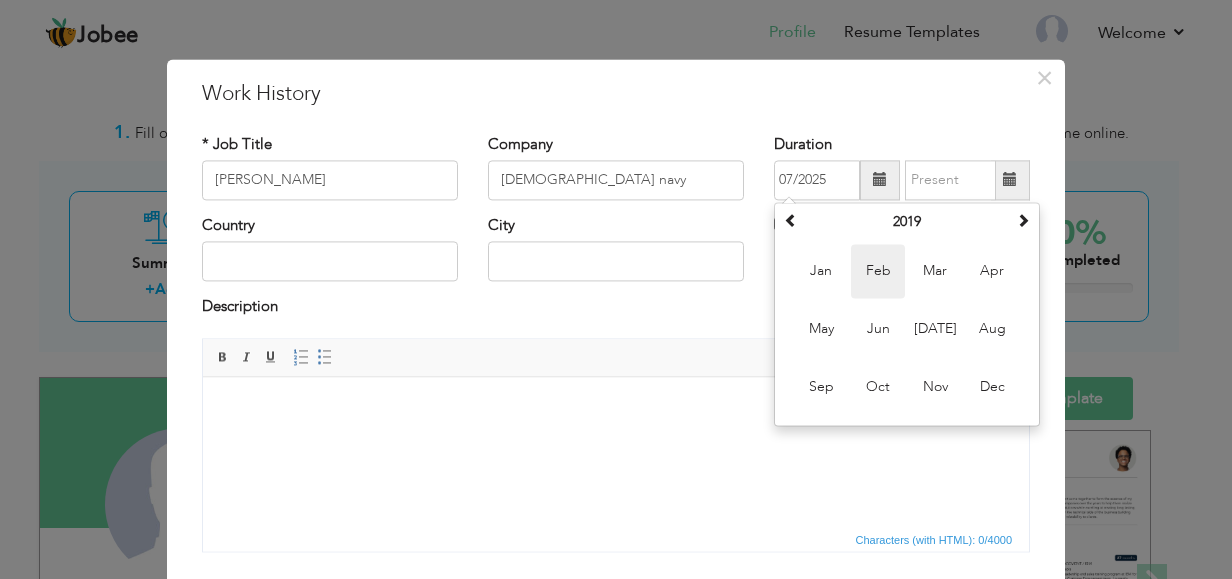 type on "02/2019" 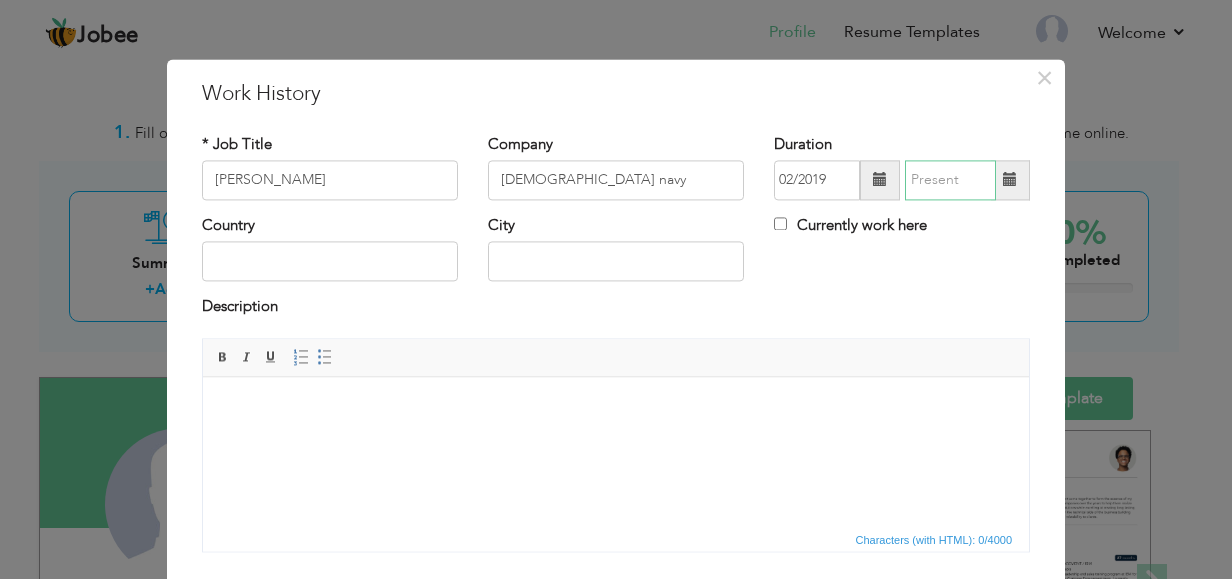 type on "07/2025" 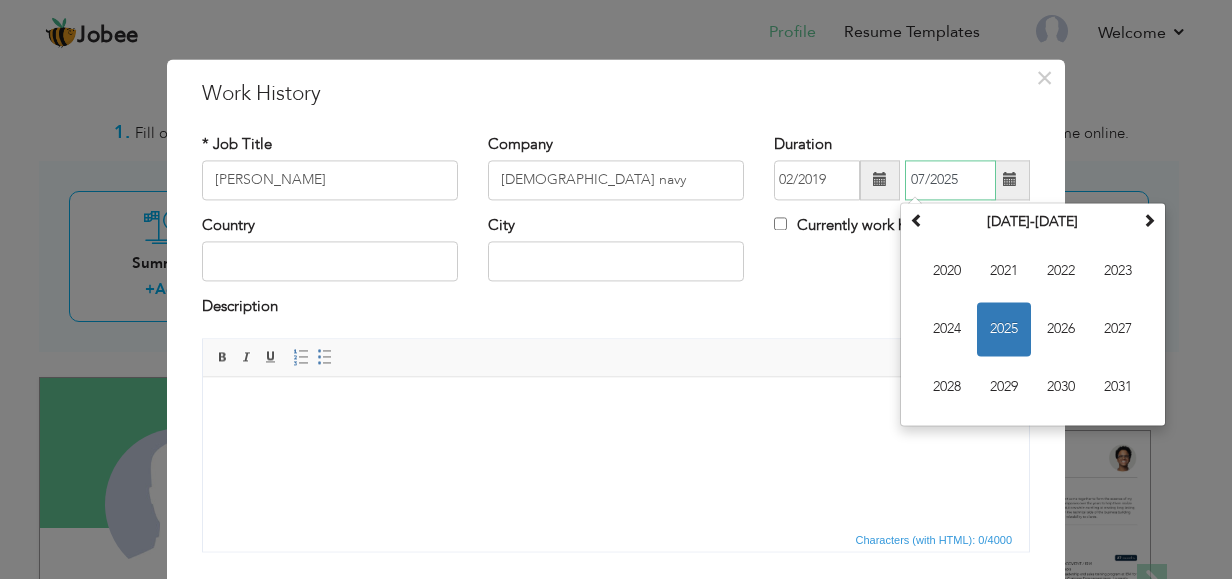 click on "07/2025" at bounding box center (950, 180) 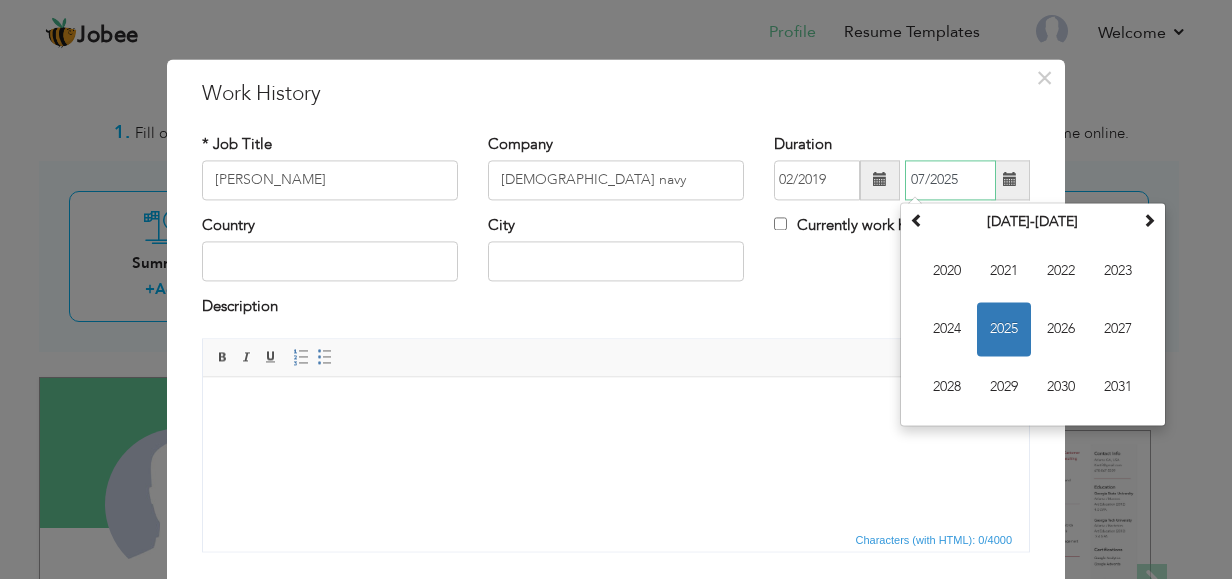 click on "2025" at bounding box center (1004, 329) 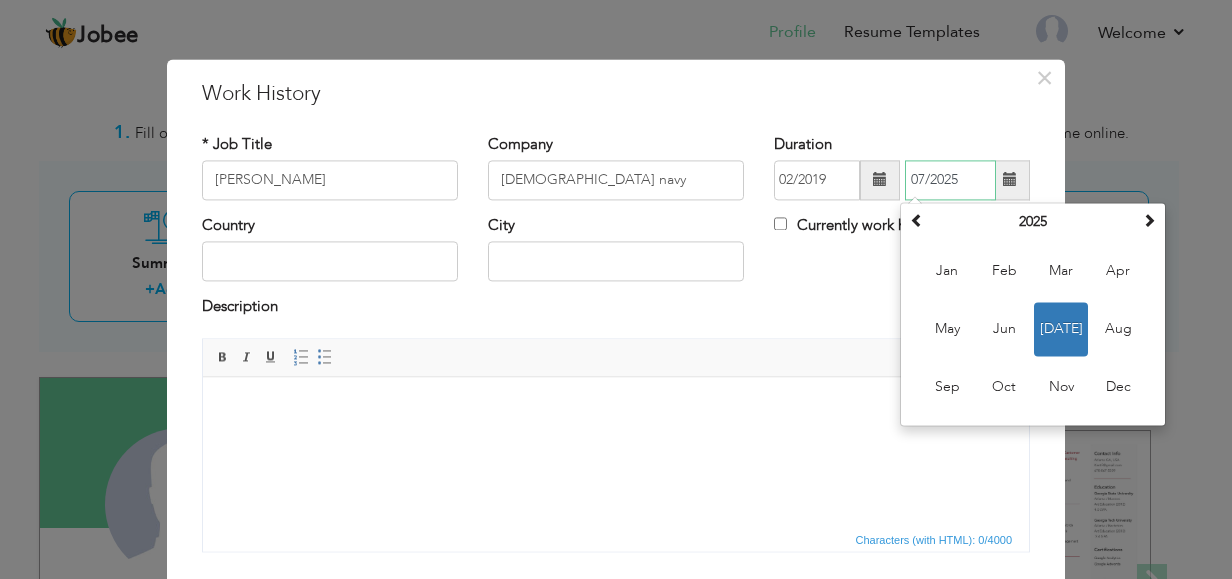click on "Jul" at bounding box center (1061, 329) 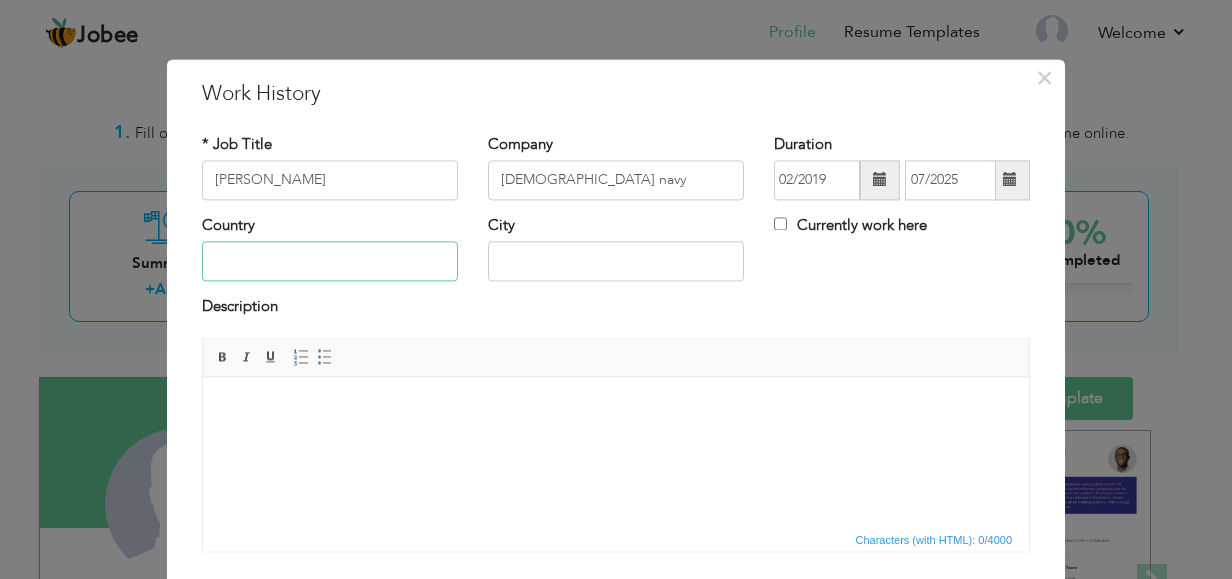 click at bounding box center [330, 262] 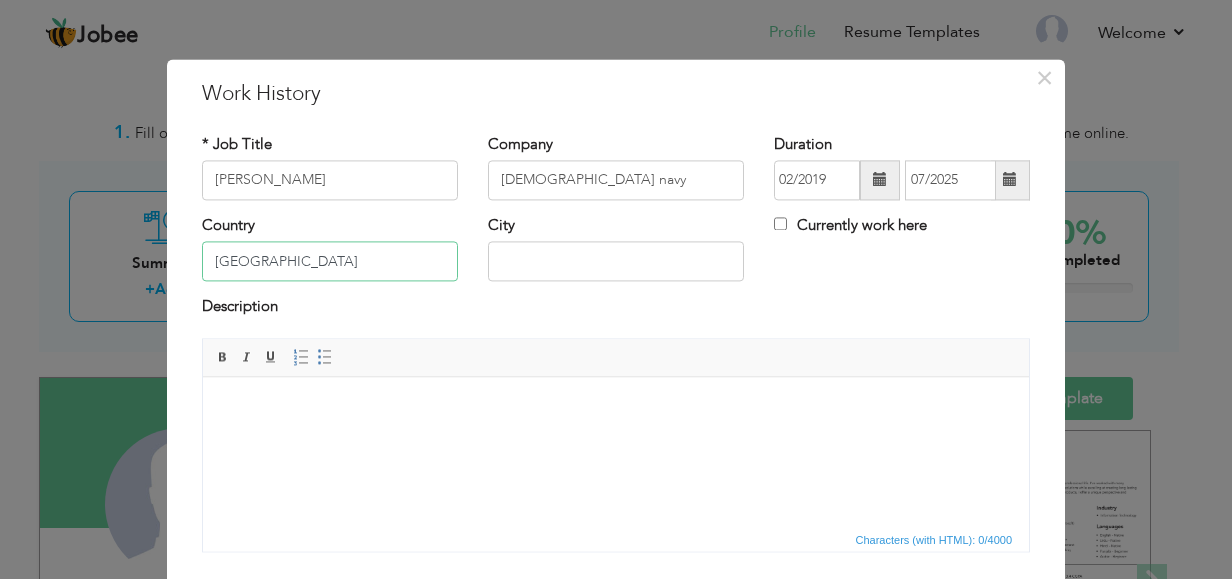 type on "[GEOGRAPHIC_DATA]" 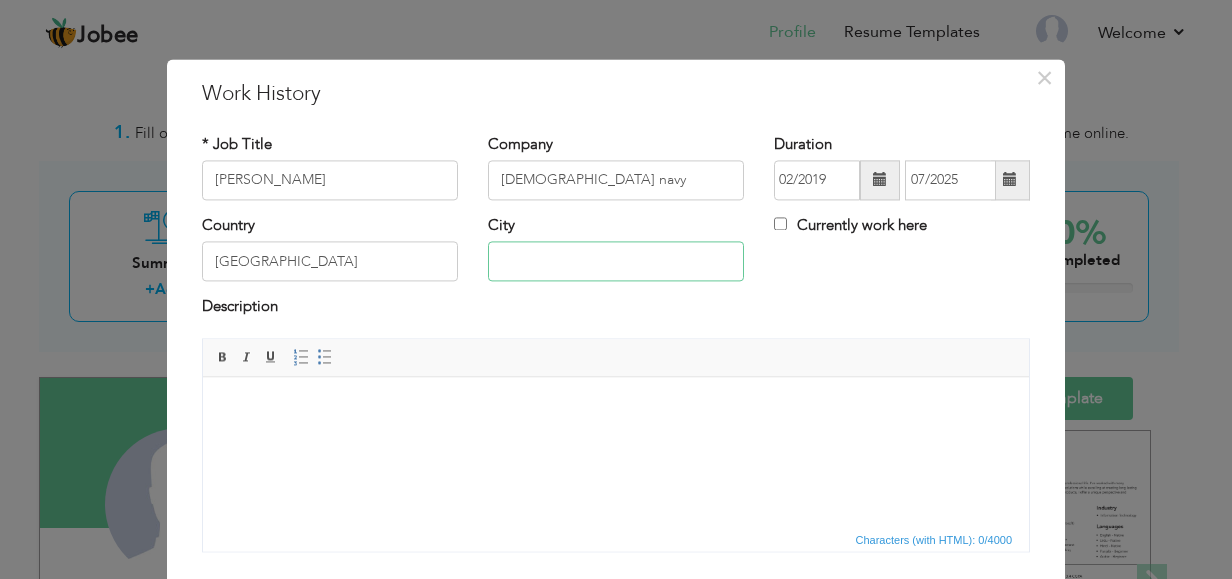 click at bounding box center [616, 262] 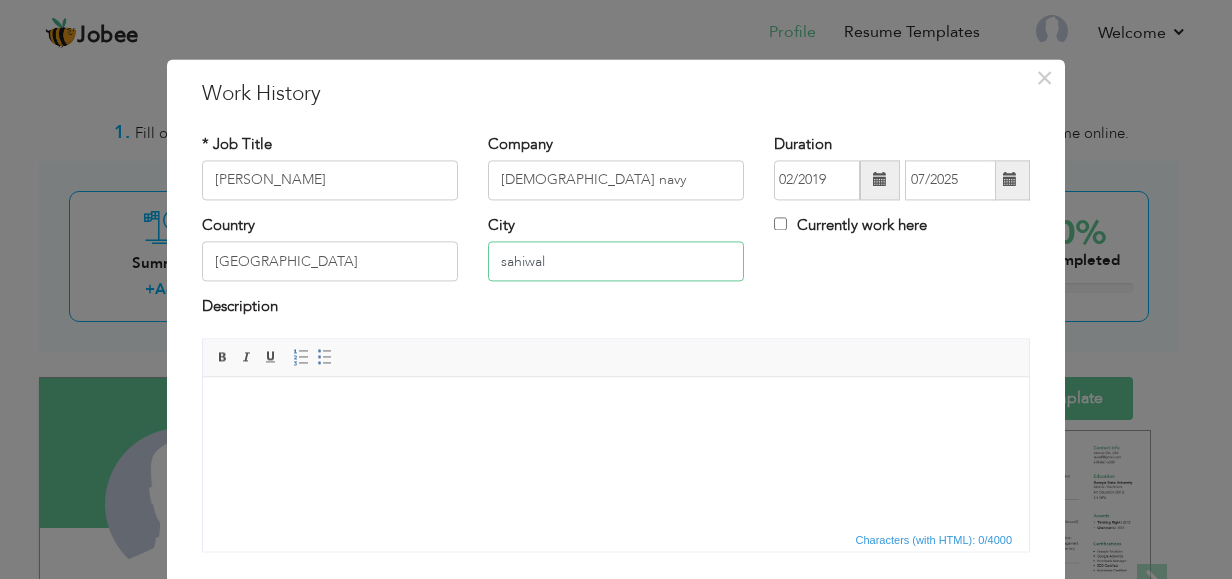 type on "sahiwal" 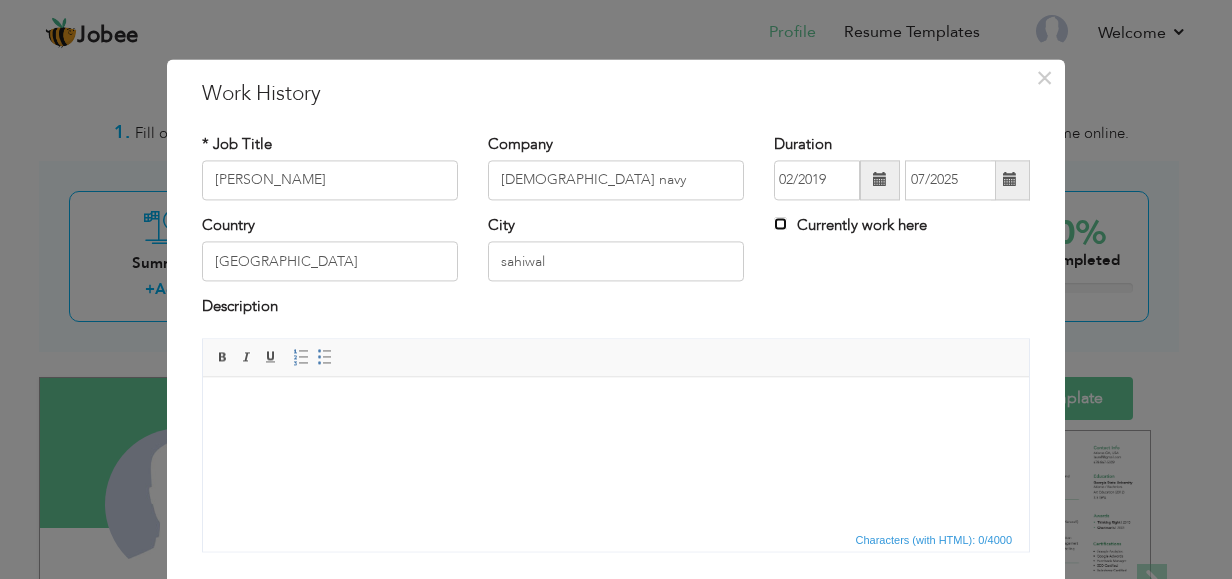 click on "Currently work here" at bounding box center [780, 223] 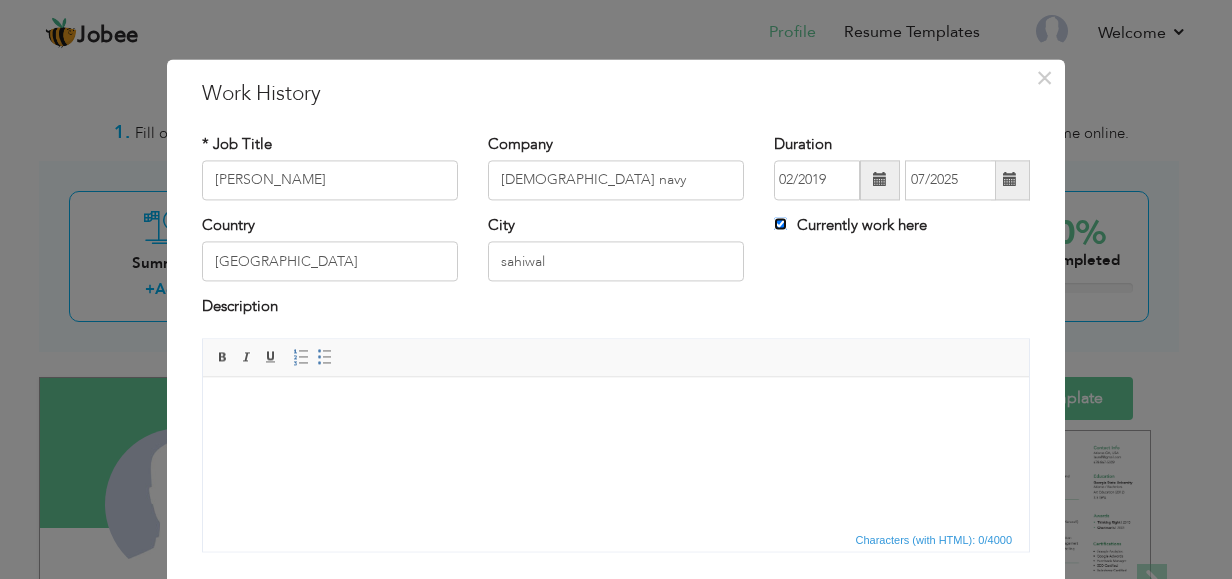 type 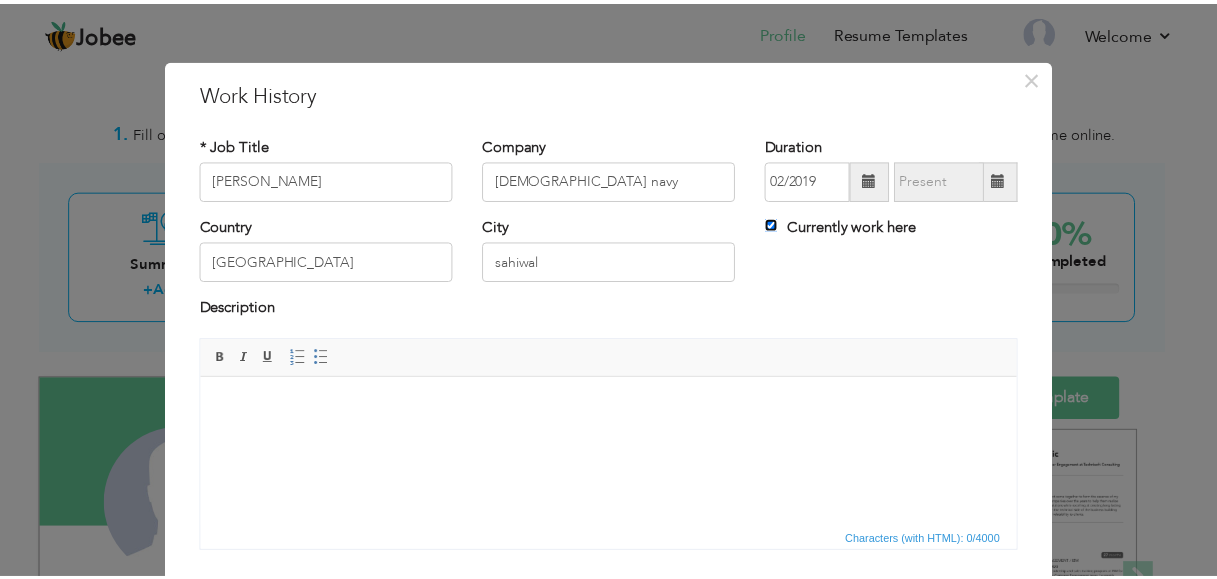 scroll, scrollTop: 135, scrollLeft: 0, axis: vertical 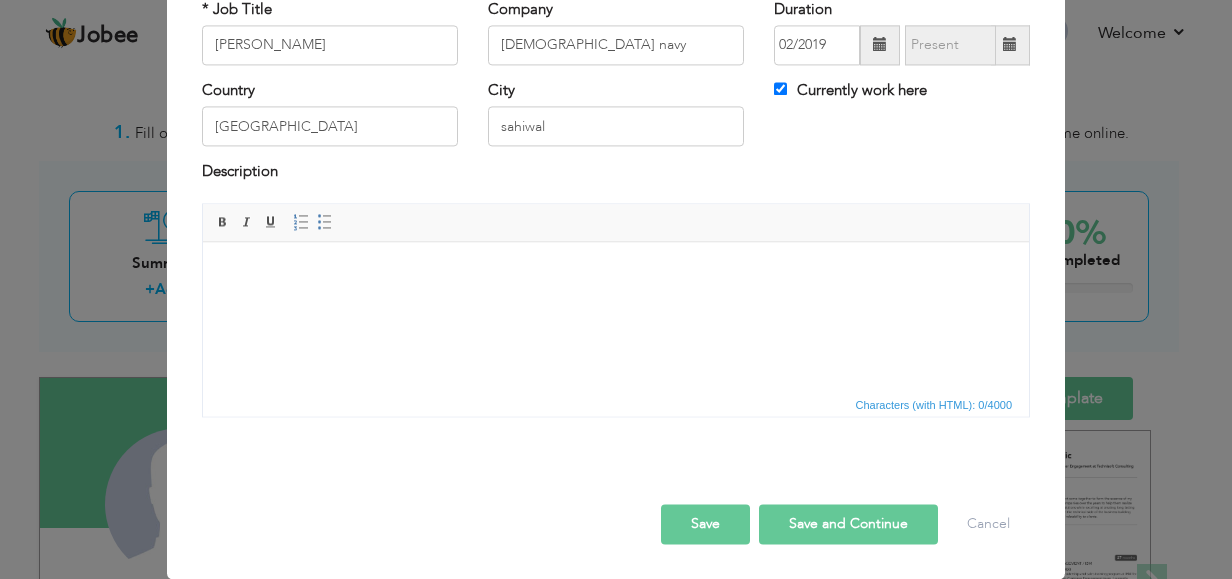 click on "Save" at bounding box center [705, 524] 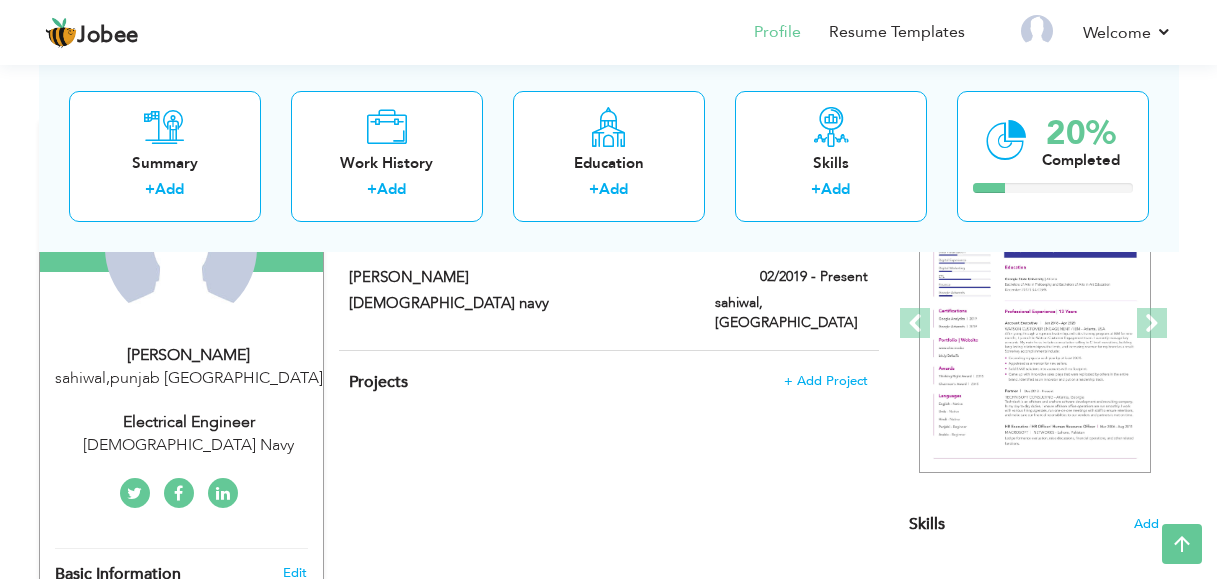 scroll, scrollTop: 257, scrollLeft: 0, axis: vertical 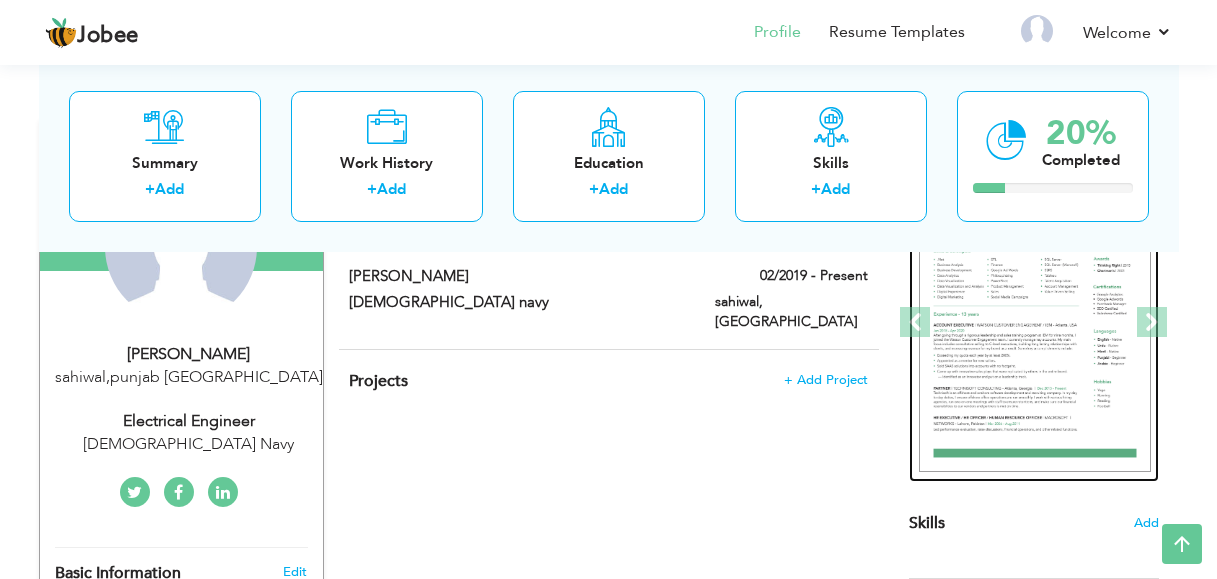click at bounding box center (1035, 323) 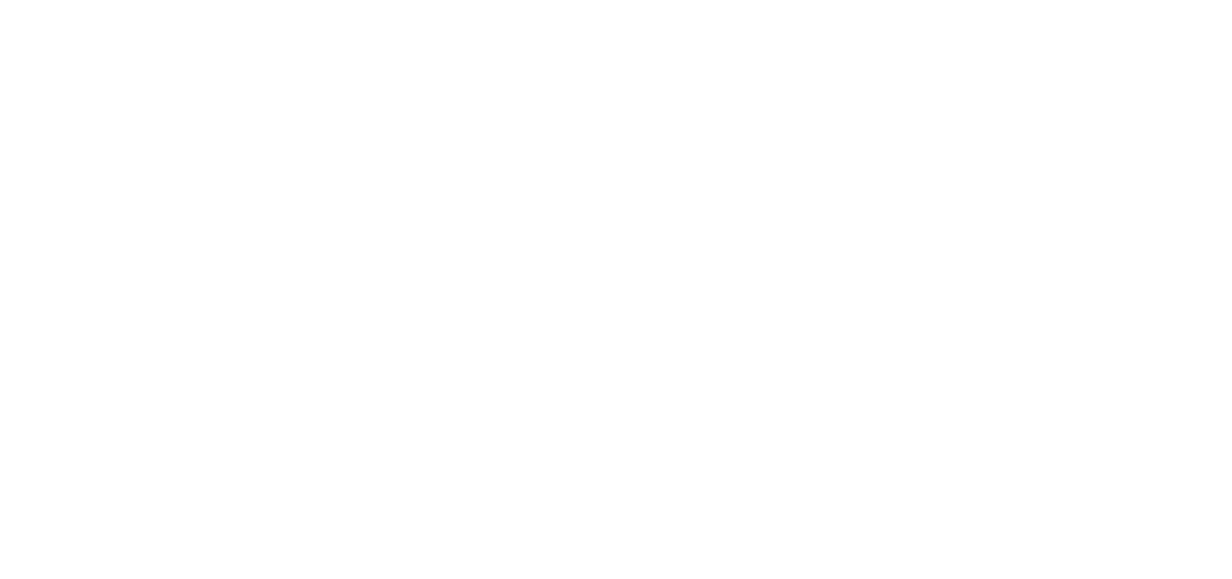 scroll, scrollTop: 0, scrollLeft: 0, axis: both 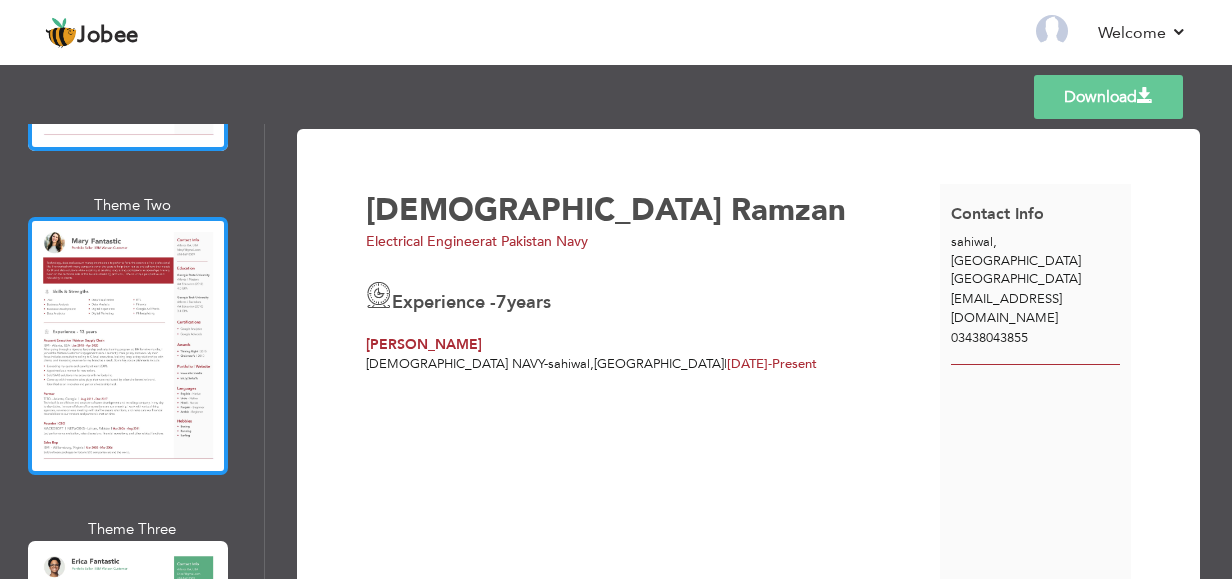 click at bounding box center [128, 346] 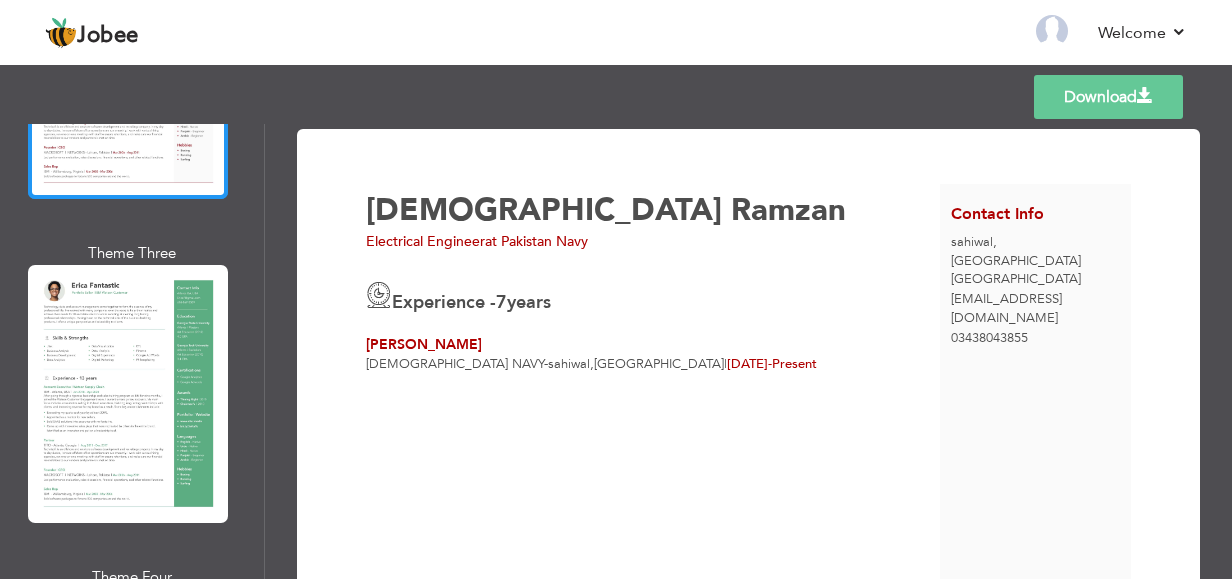 scroll, scrollTop: 661, scrollLeft: 0, axis: vertical 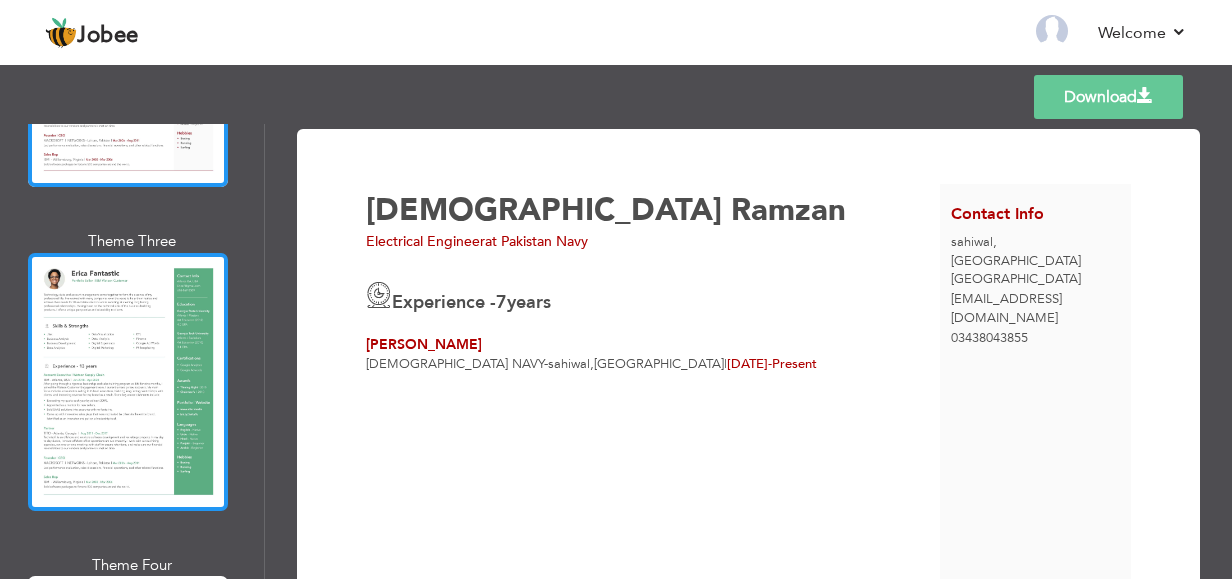 click at bounding box center [128, 382] 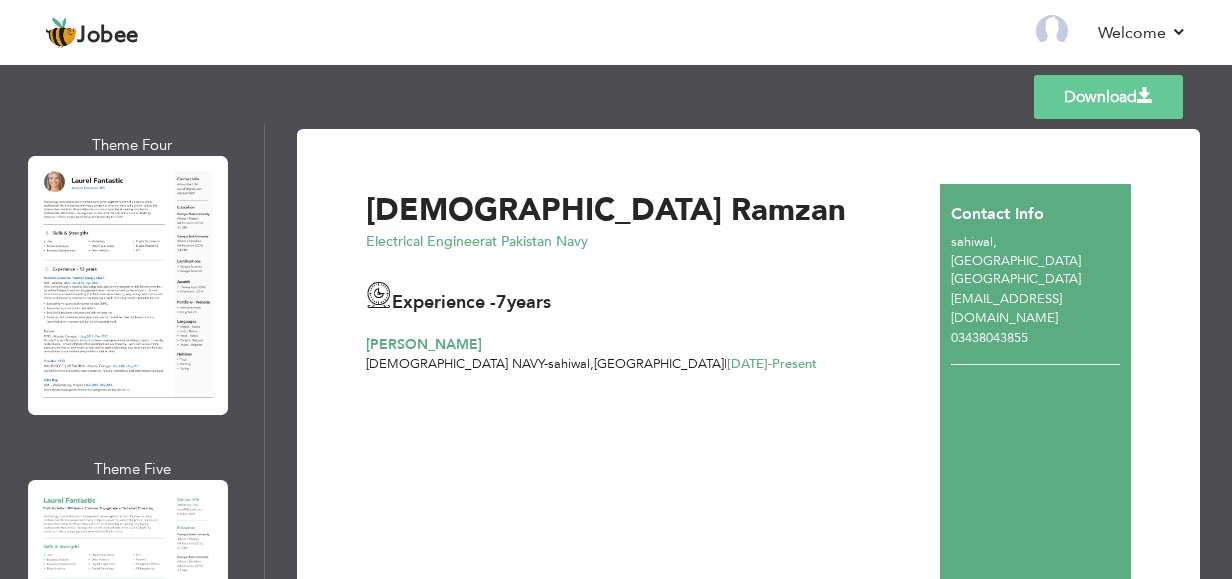 scroll, scrollTop: 1029, scrollLeft: 0, axis: vertical 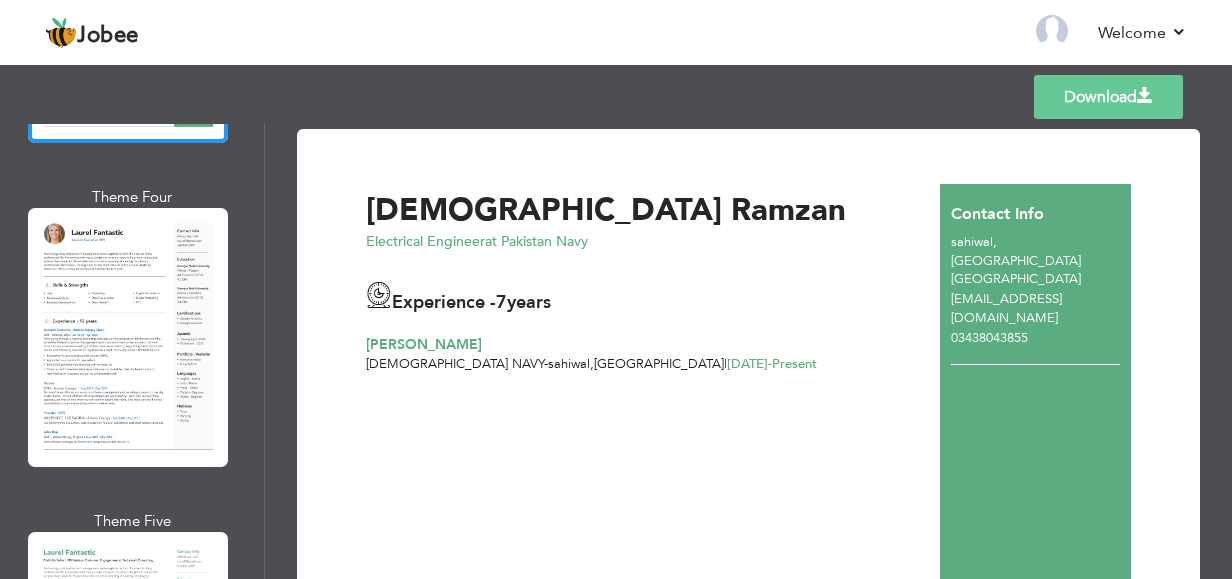 click on "Download" at bounding box center (1108, 97) 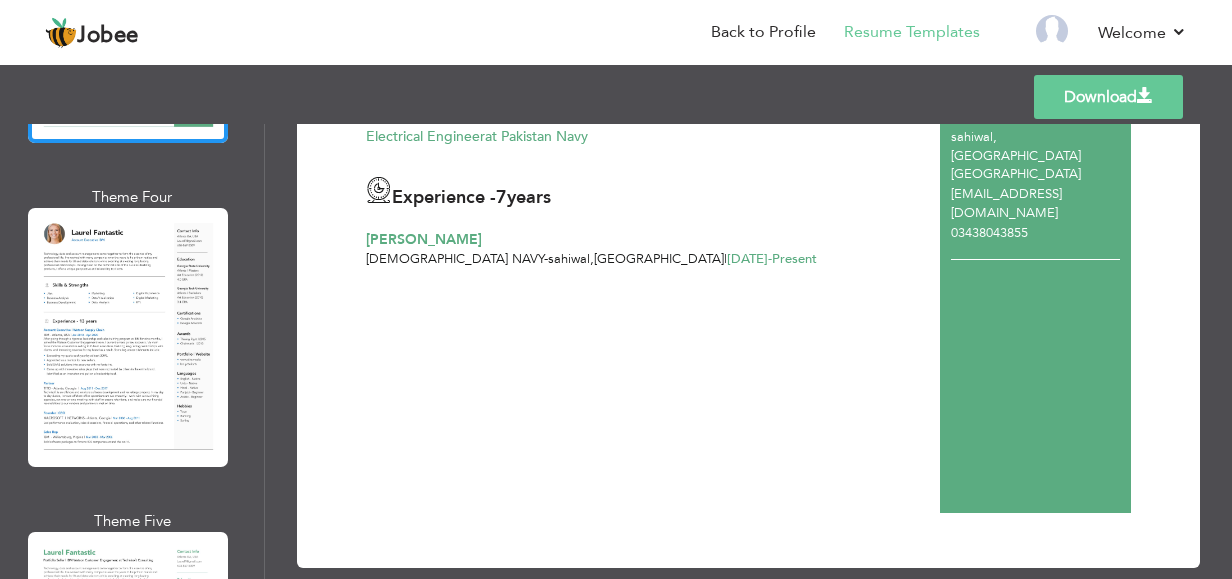 scroll, scrollTop: 109, scrollLeft: 0, axis: vertical 